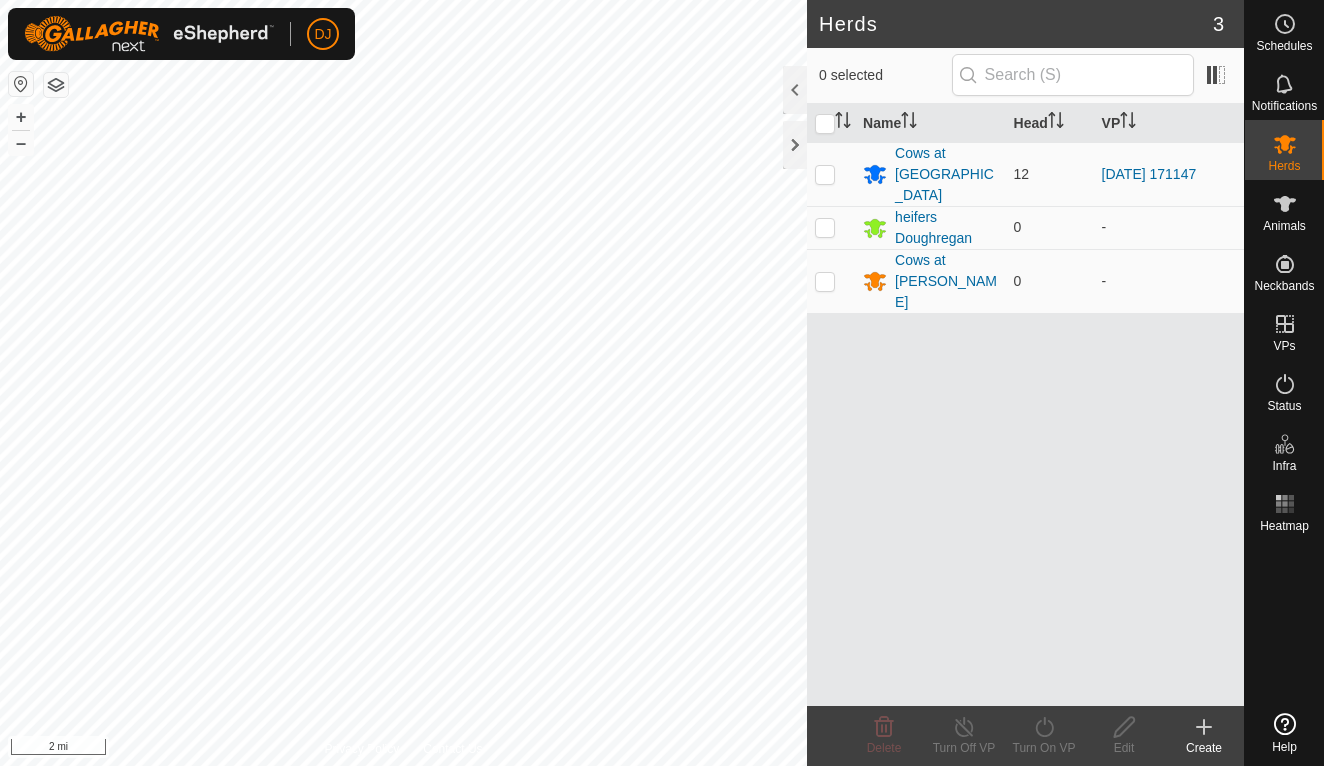 scroll, scrollTop: 0, scrollLeft: 0, axis: both 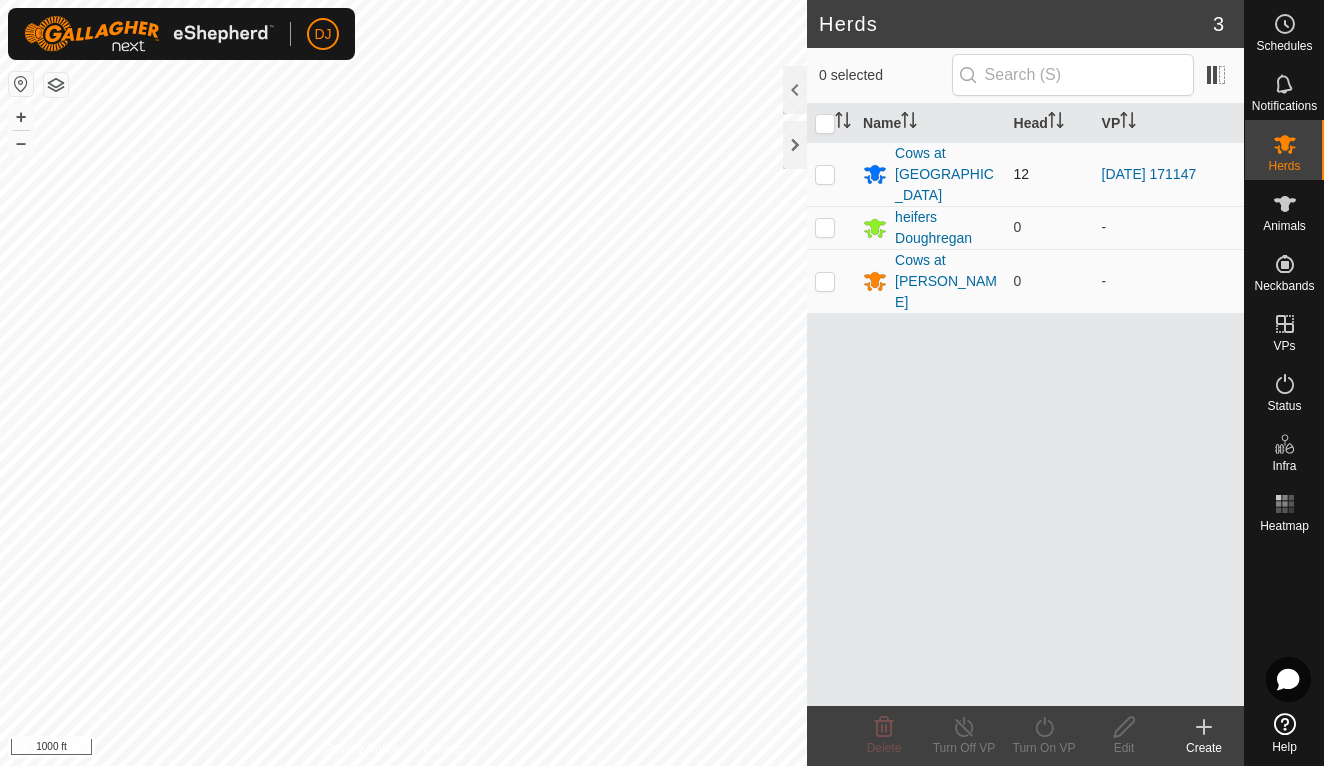 click at bounding box center [825, 174] 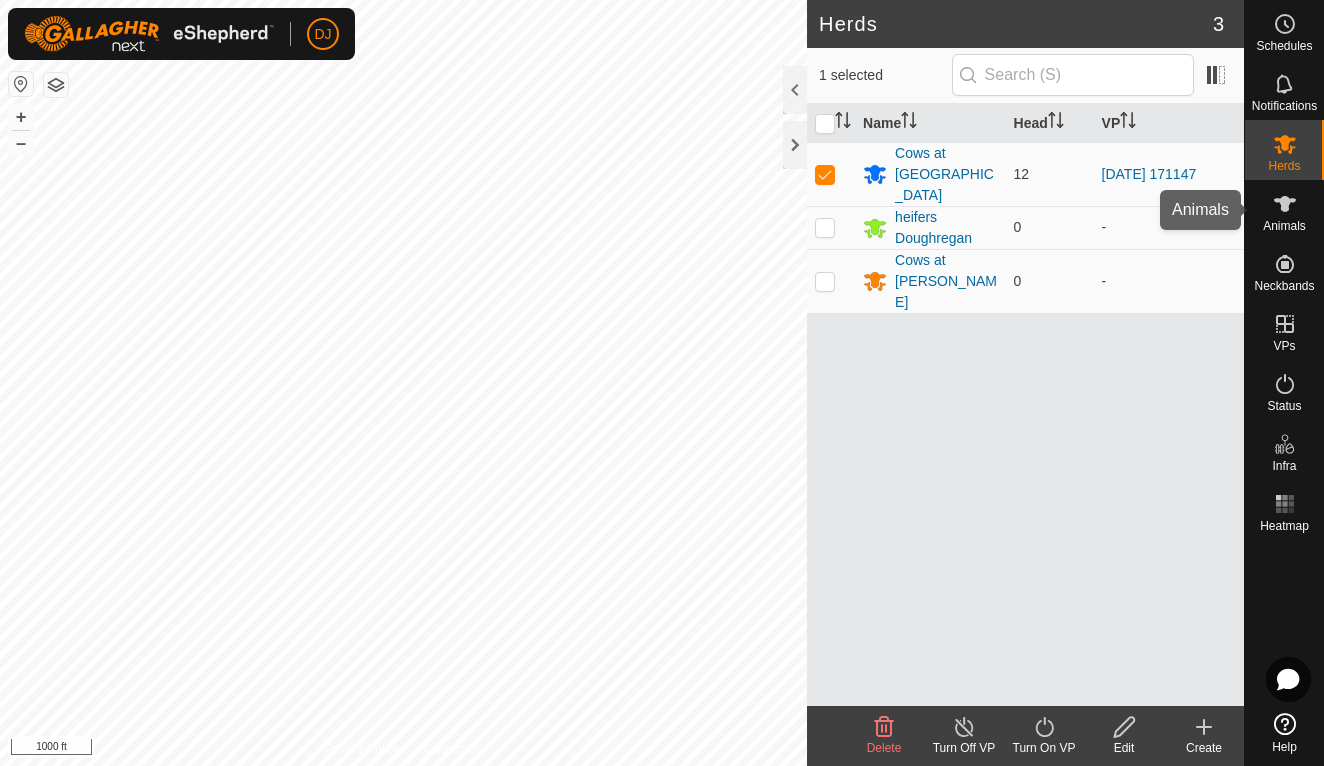 click 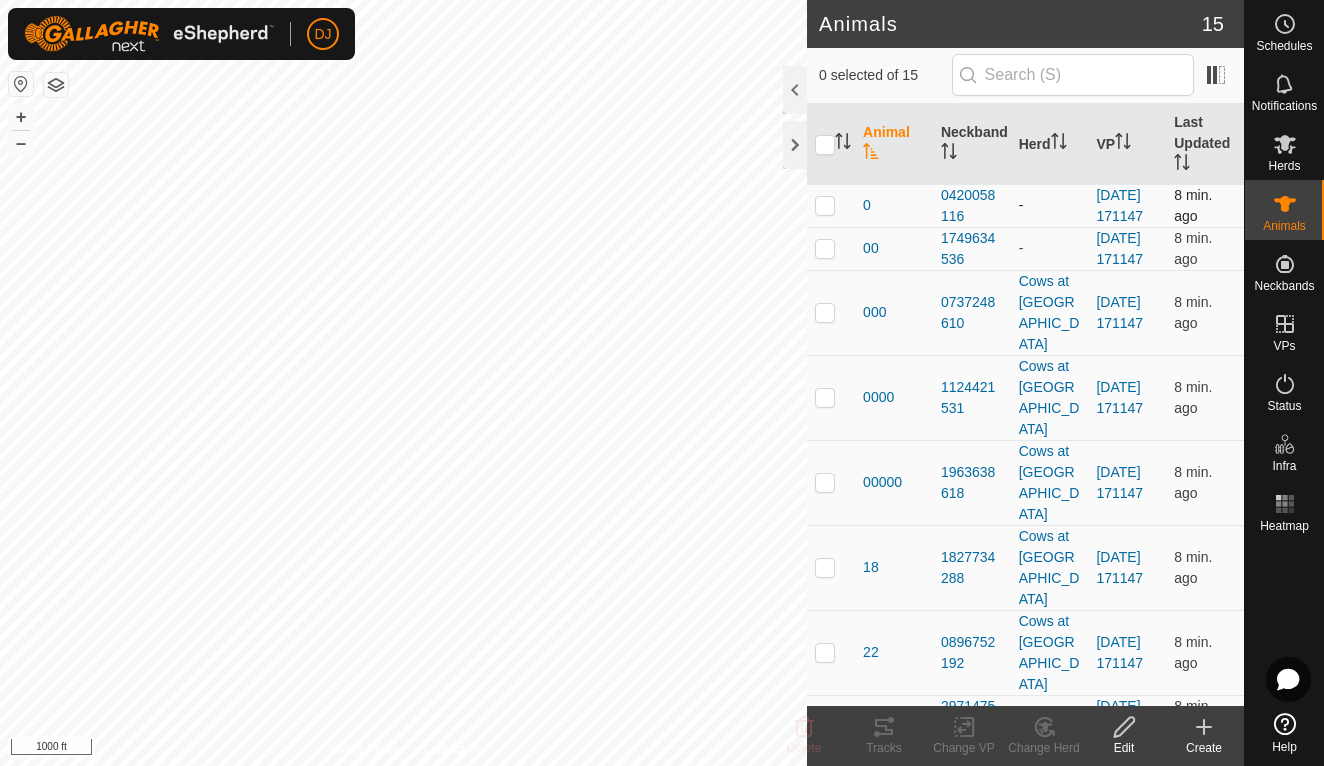 click at bounding box center [825, 205] 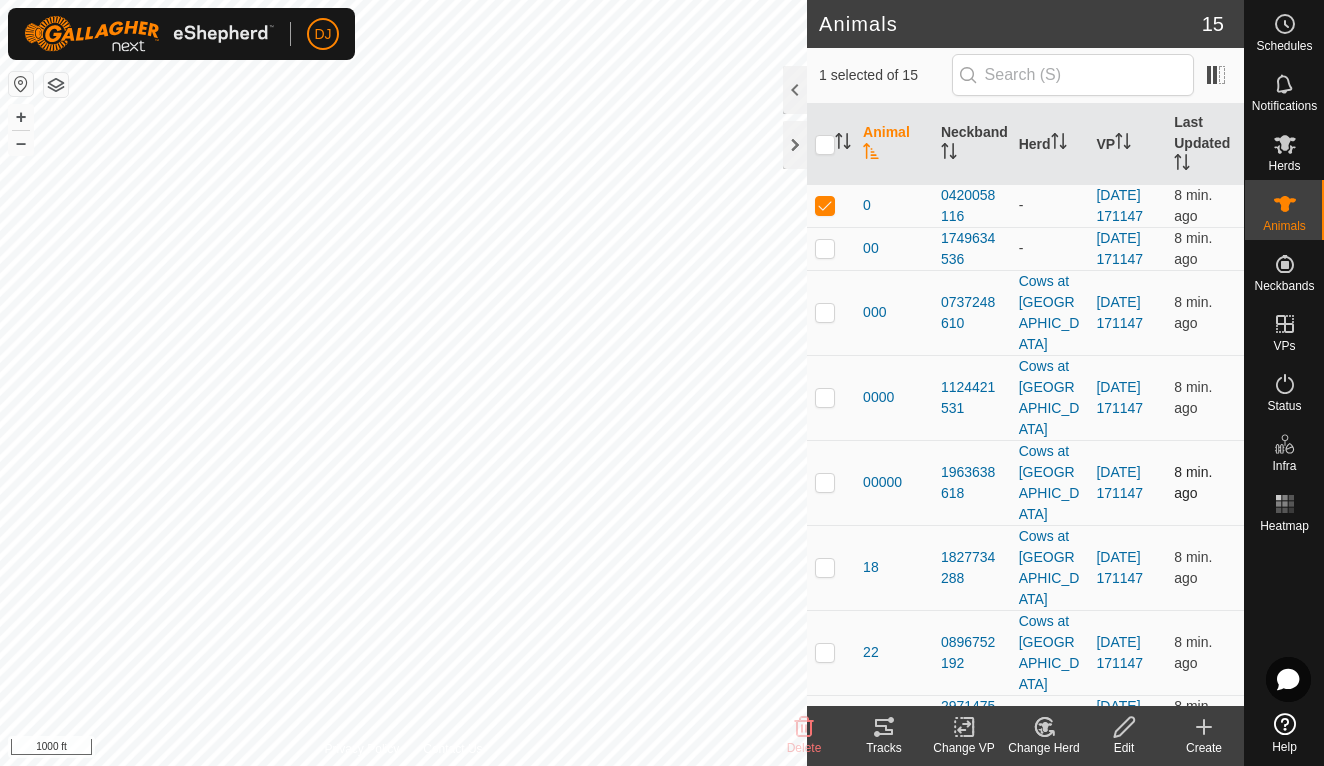 click at bounding box center (825, 482) 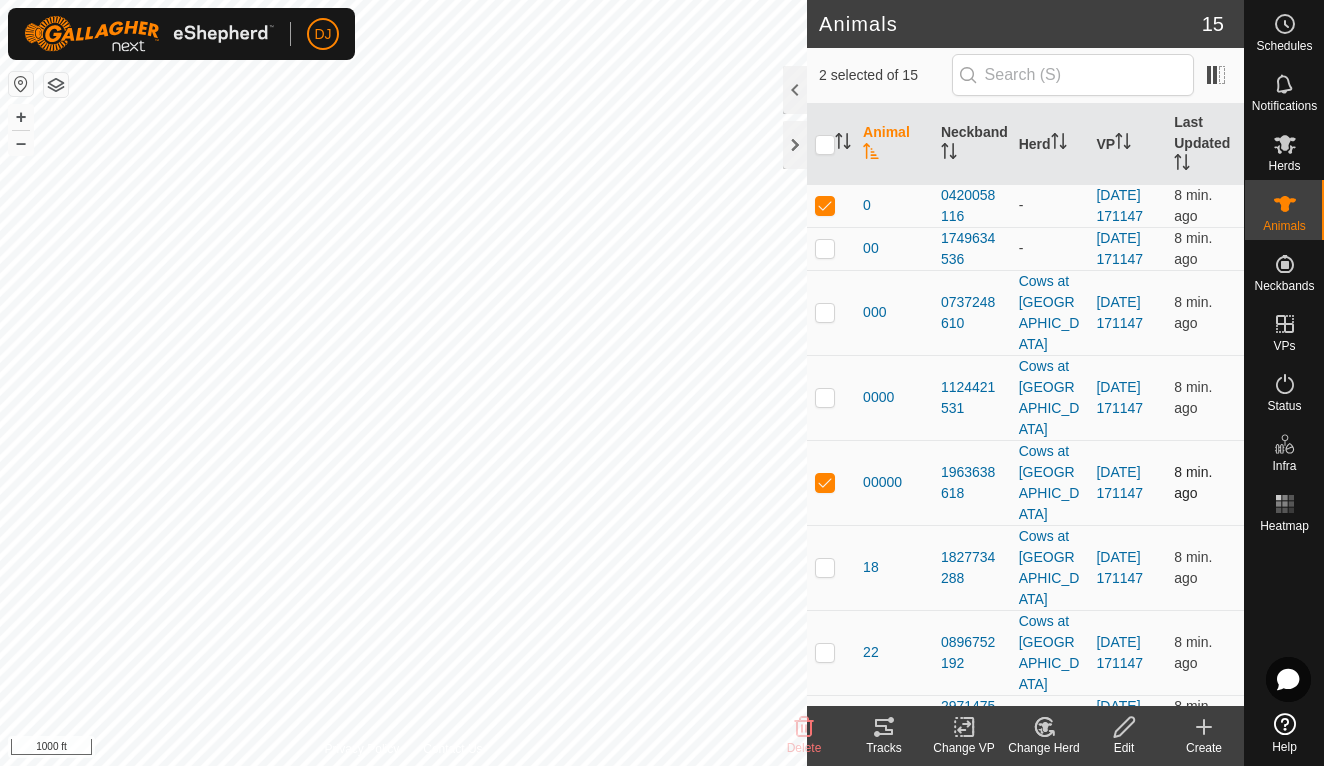 checkbox on "true" 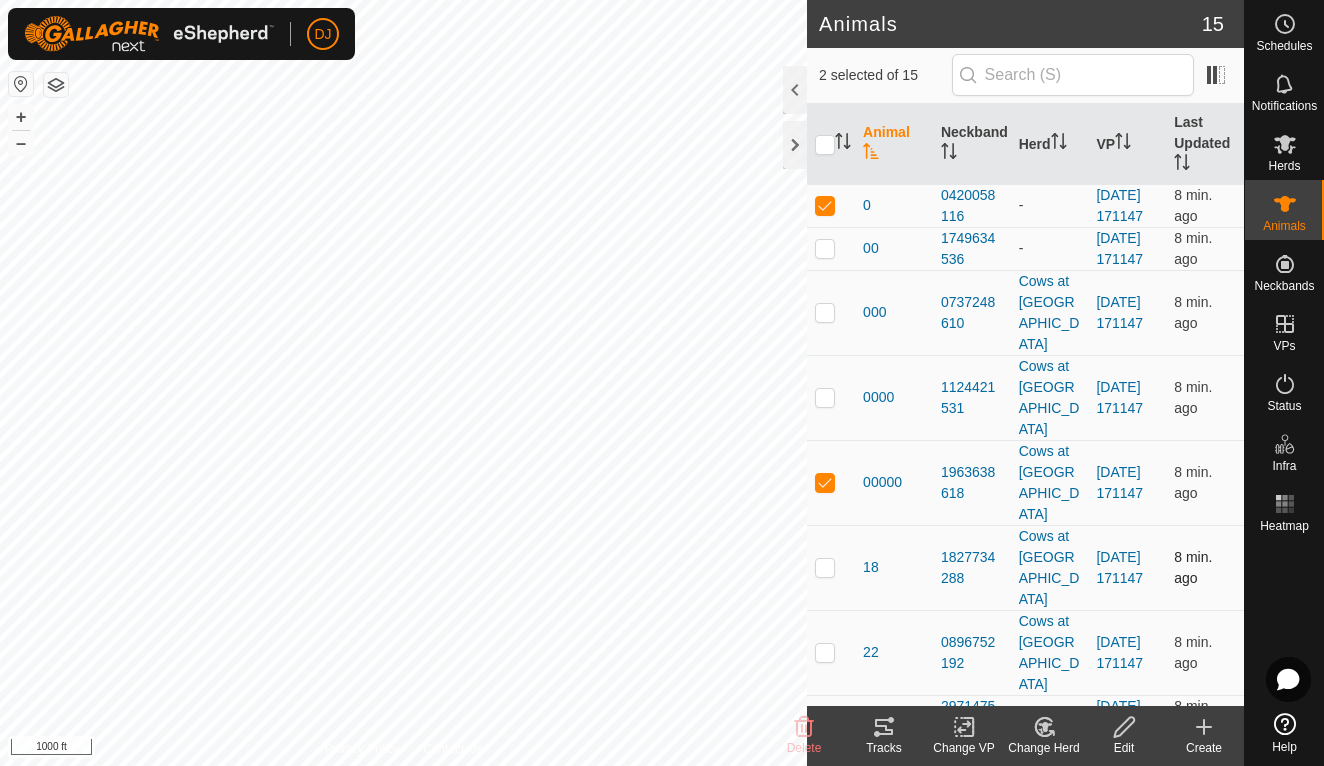 click at bounding box center [825, 567] 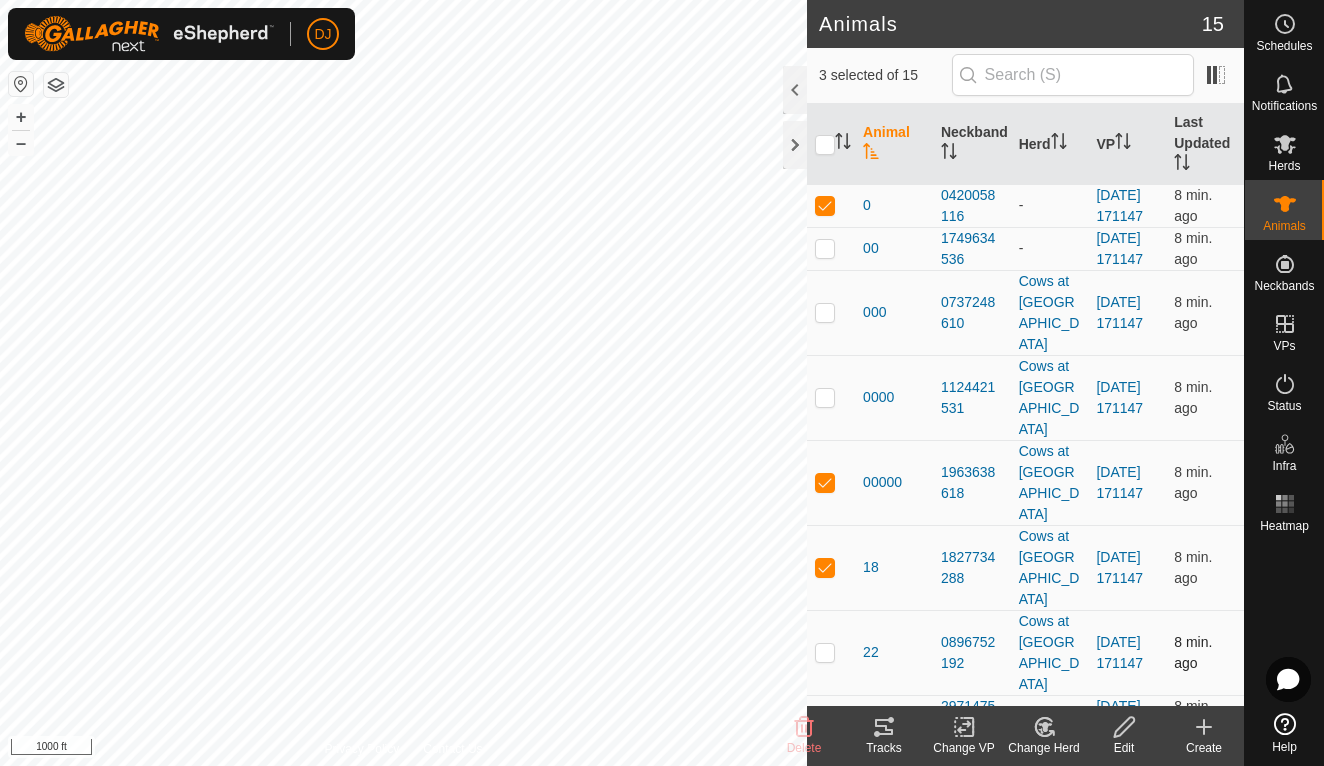 click at bounding box center [825, 652] 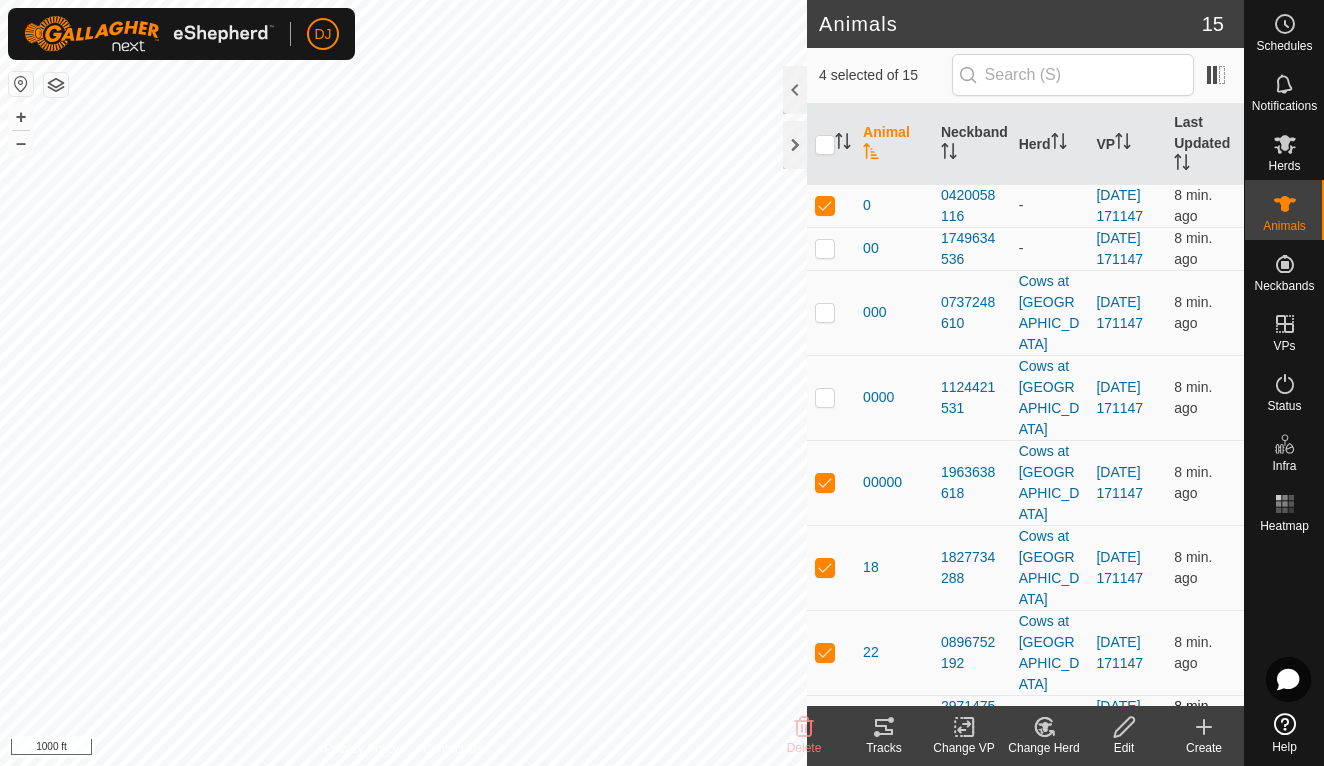 click at bounding box center [825, 716] 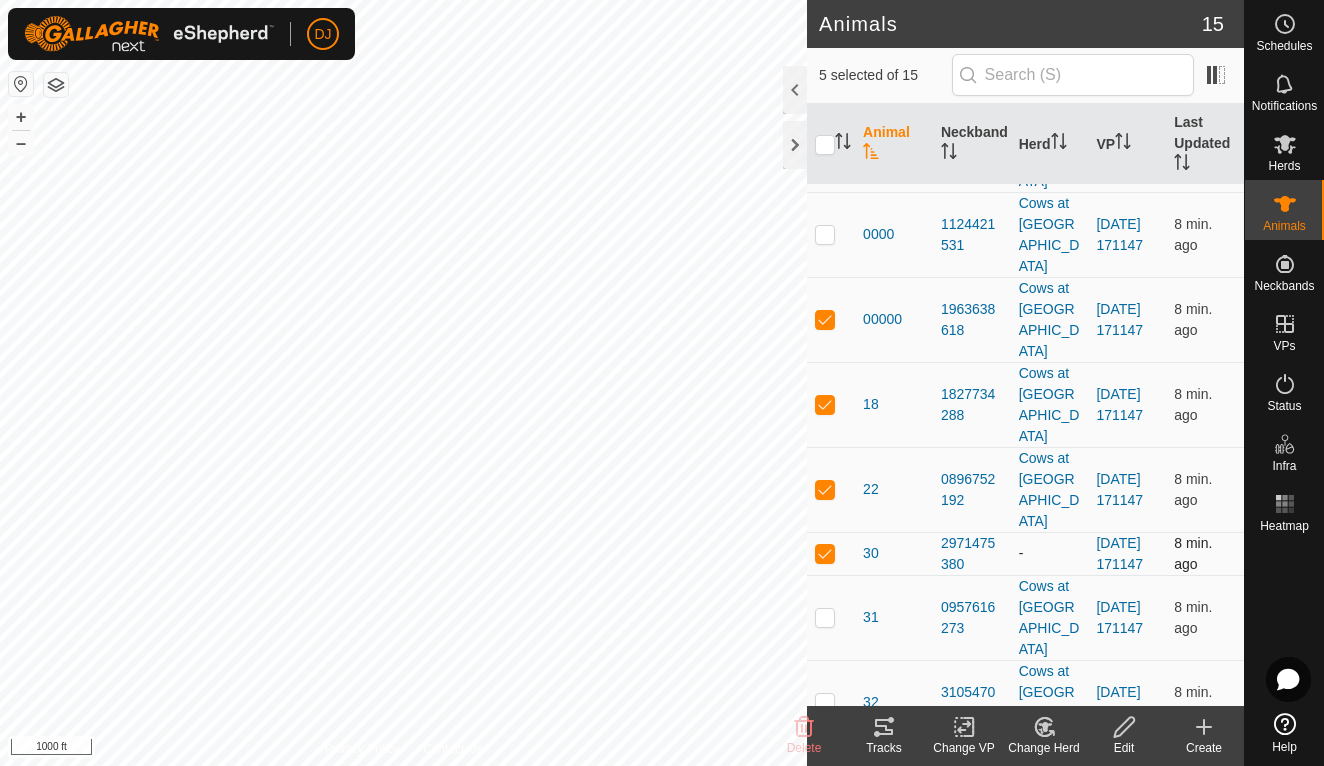 scroll, scrollTop: 167, scrollLeft: 0, axis: vertical 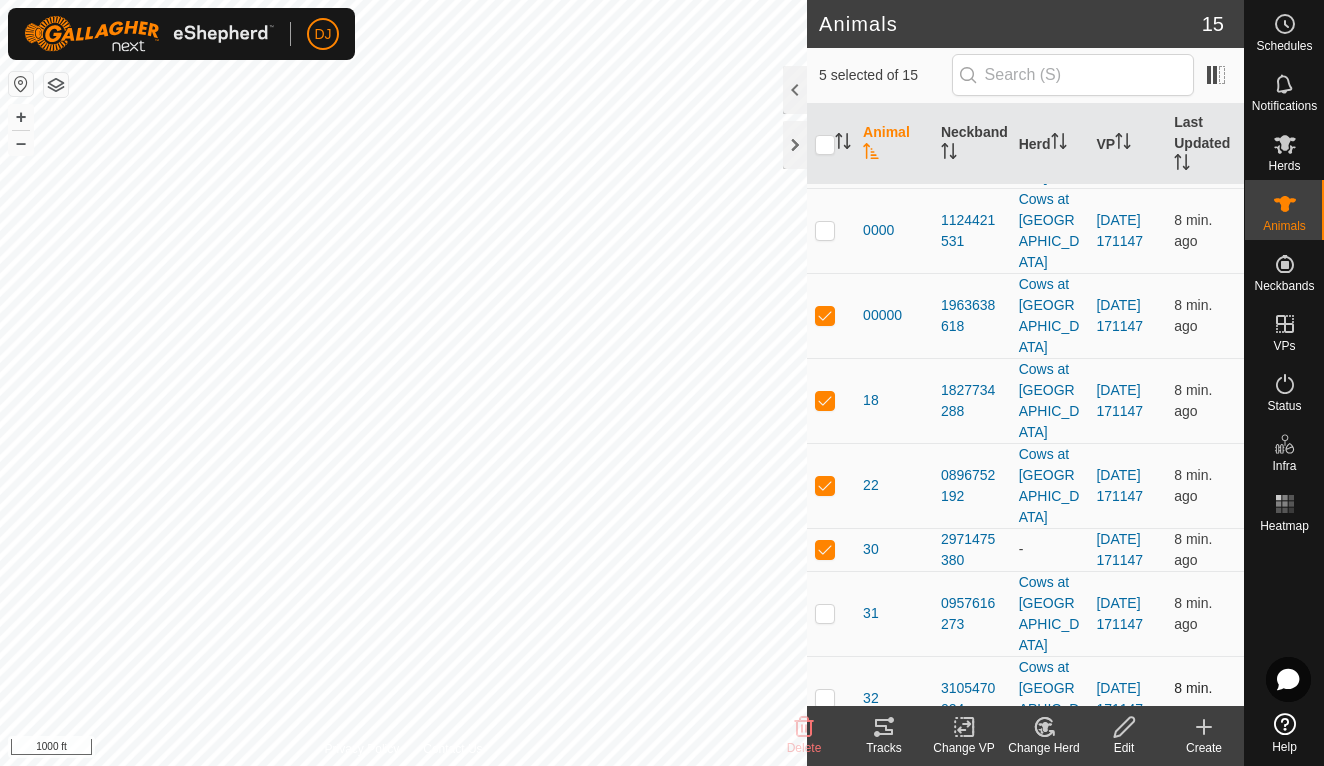 click at bounding box center (831, 698) 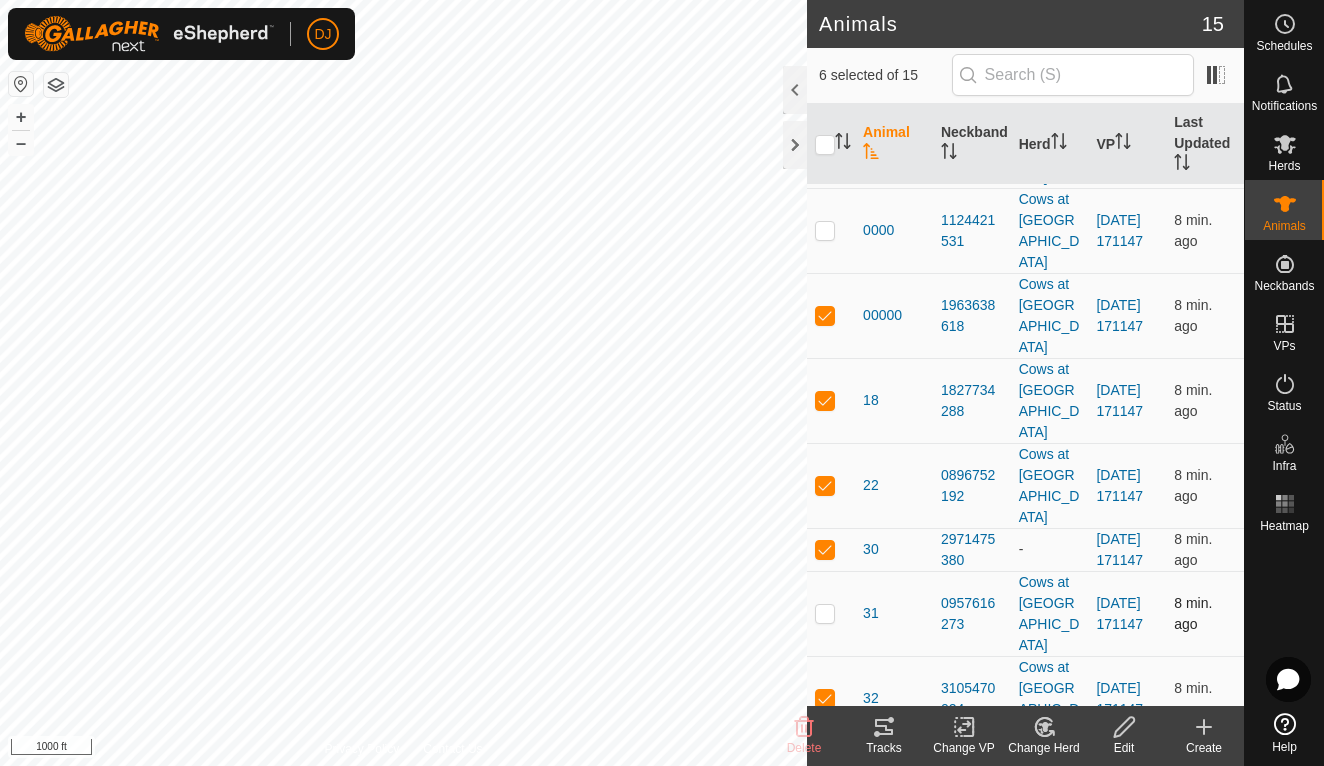 click at bounding box center (825, 613) 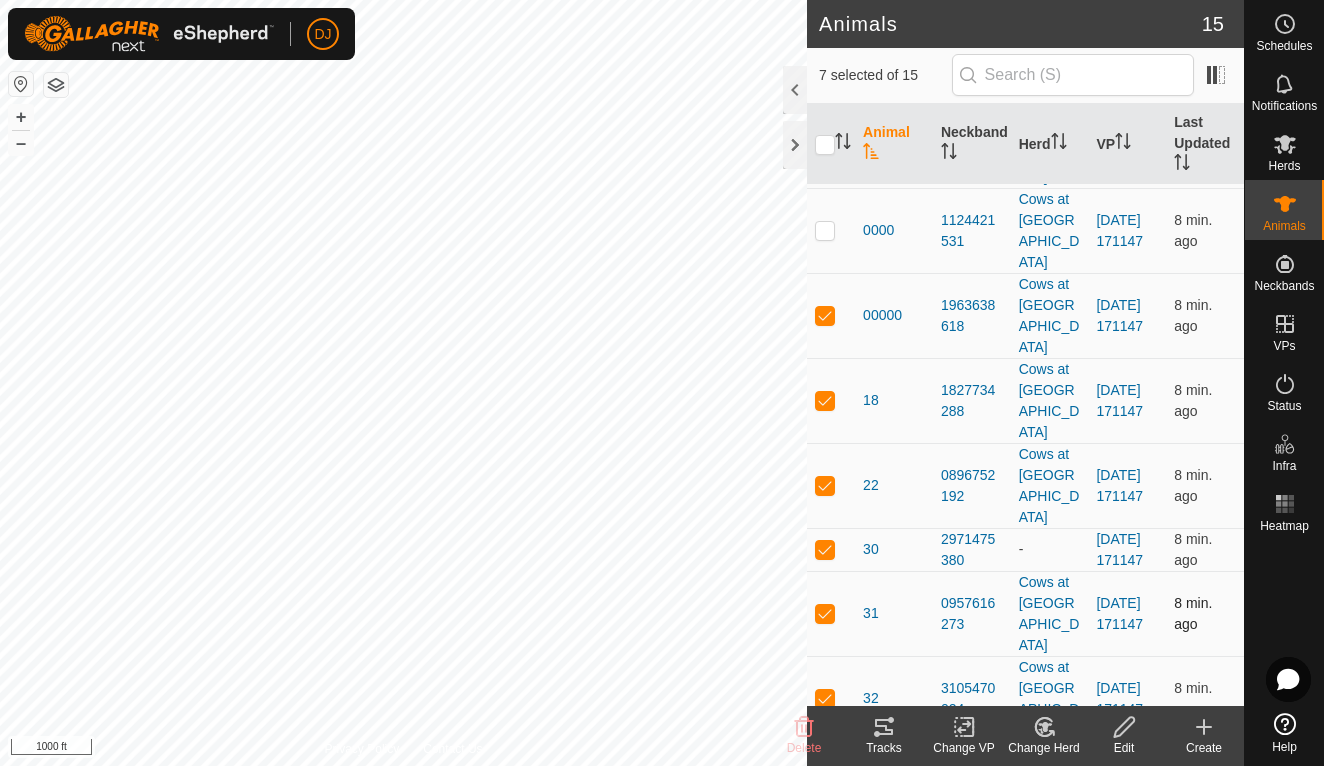 checkbox on "true" 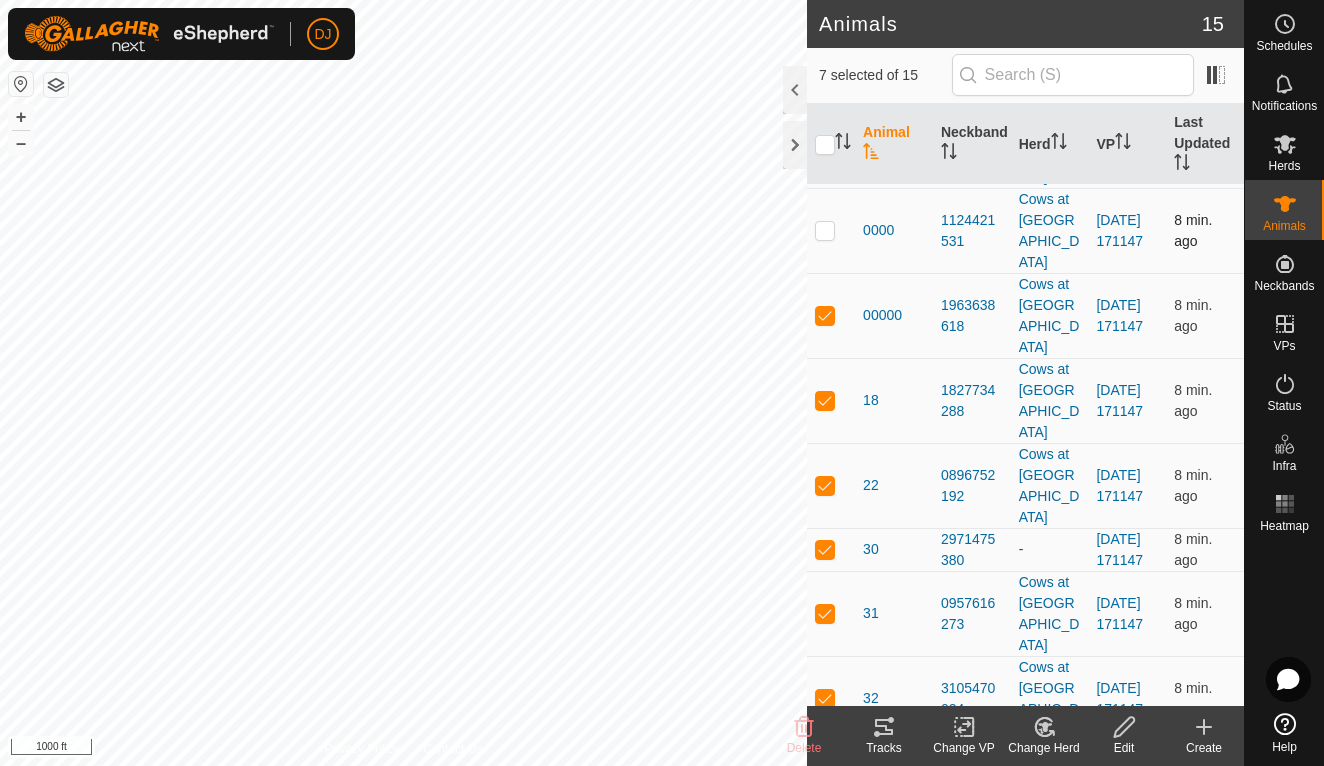 click at bounding box center [825, 230] 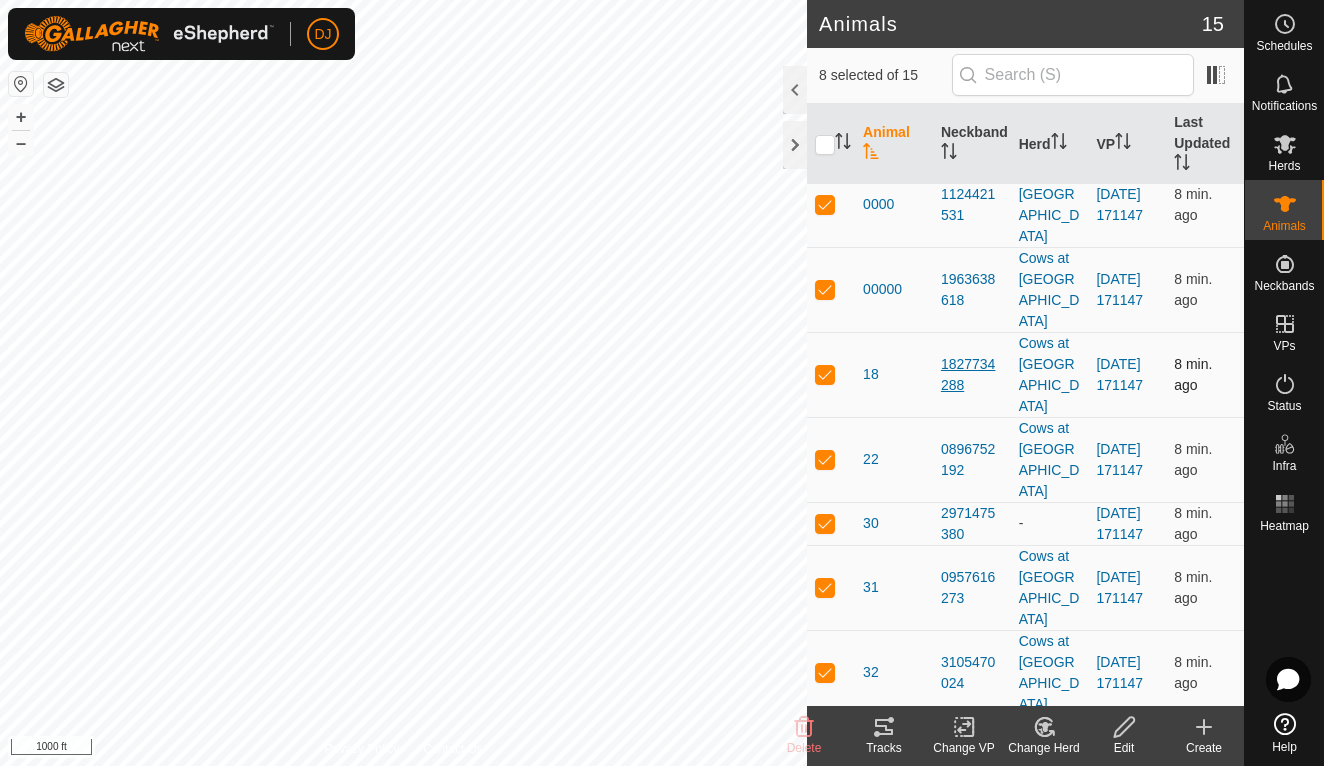 scroll, scrollTop: 197, scrollLeft: 0, axis: vertical 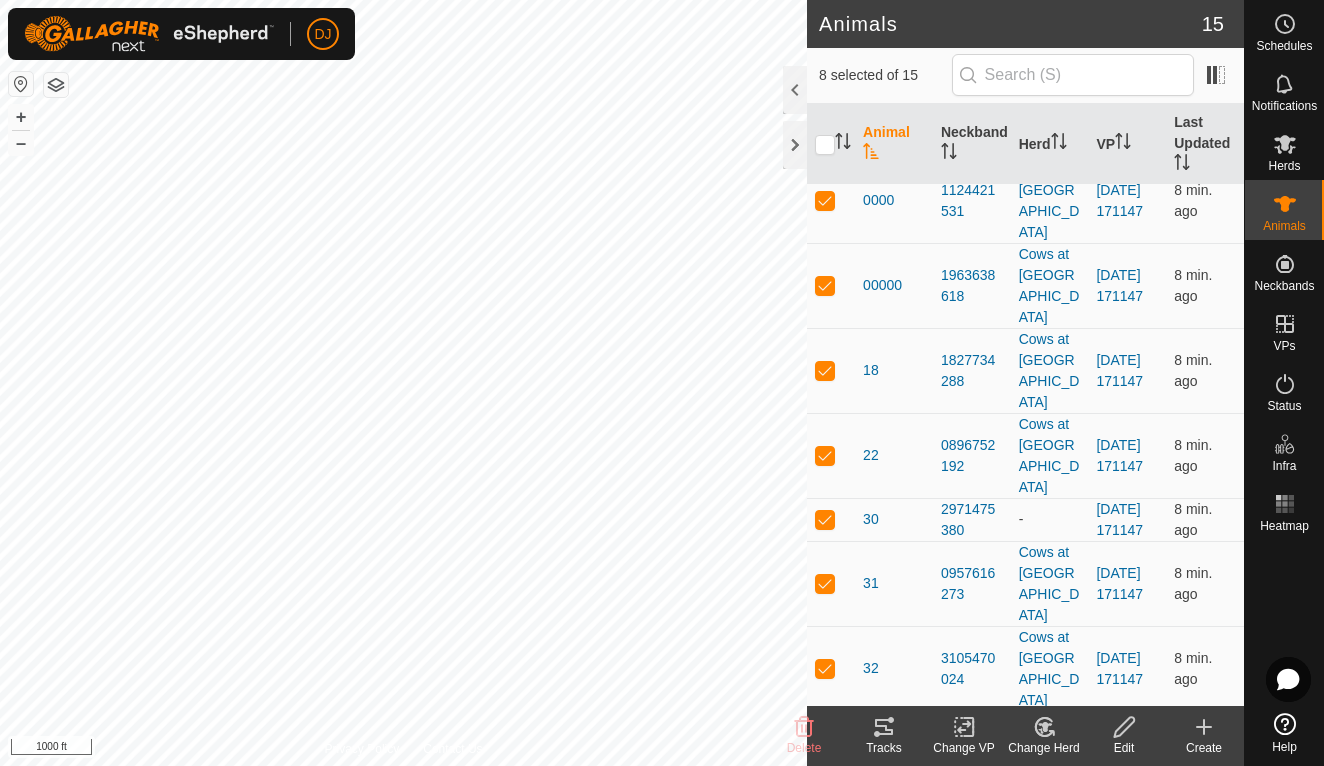 click at bounding box center [825, 753] 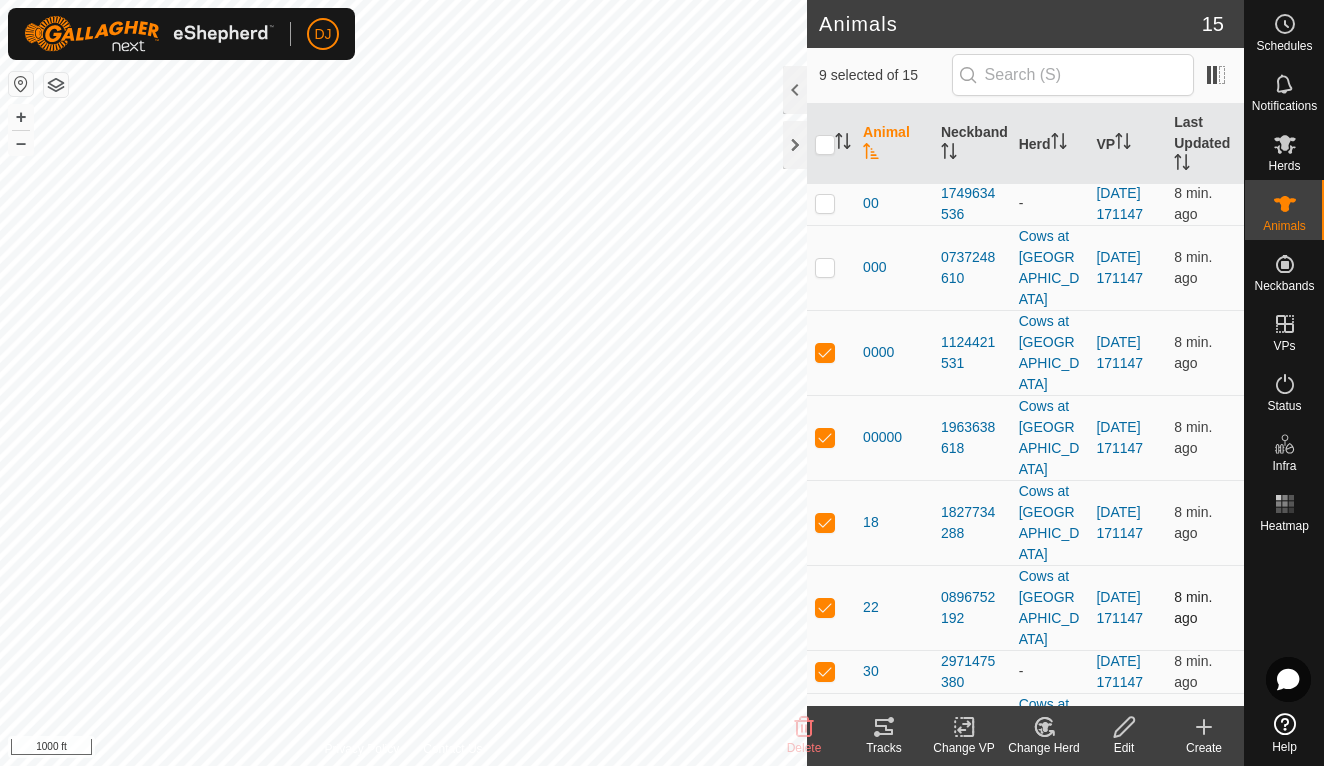 scroll, scrollTop: 19, scrollLeft: 0, axis: vertical 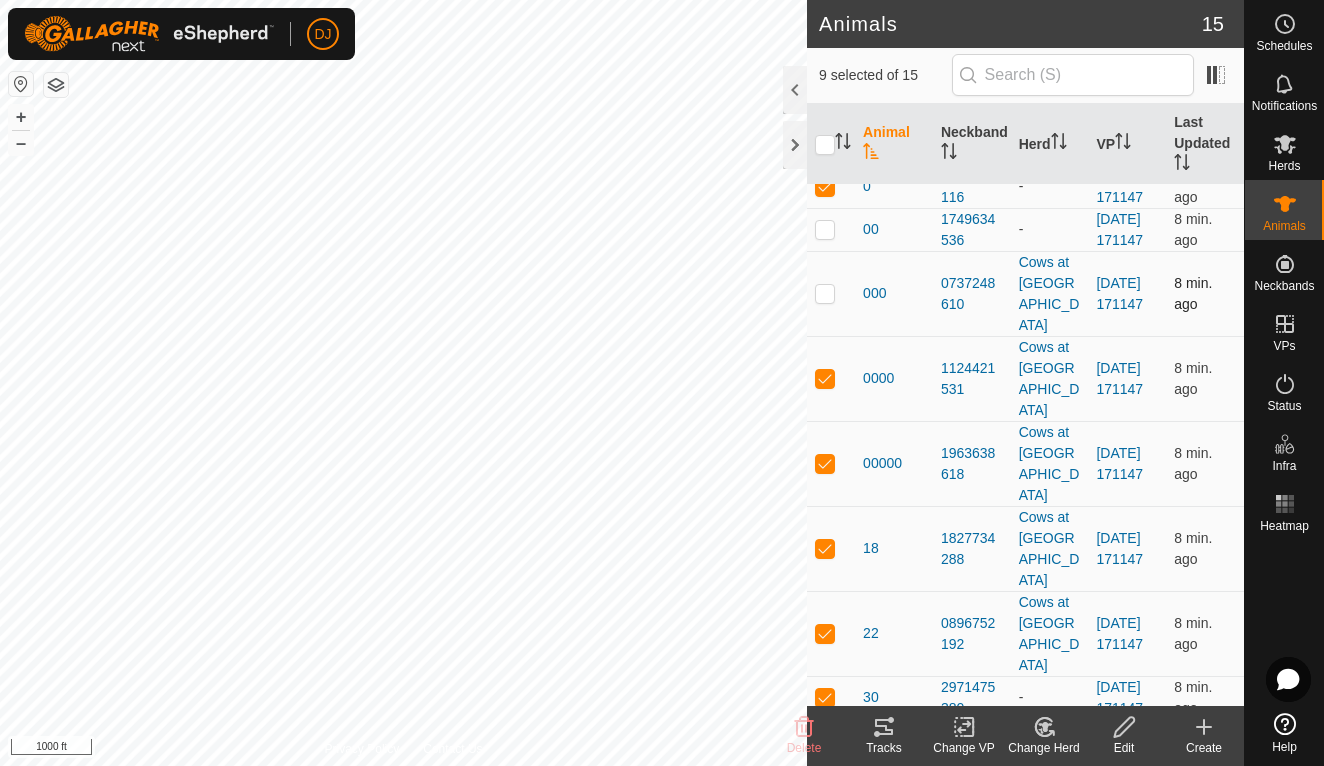 click at bounding box center (825, 293) 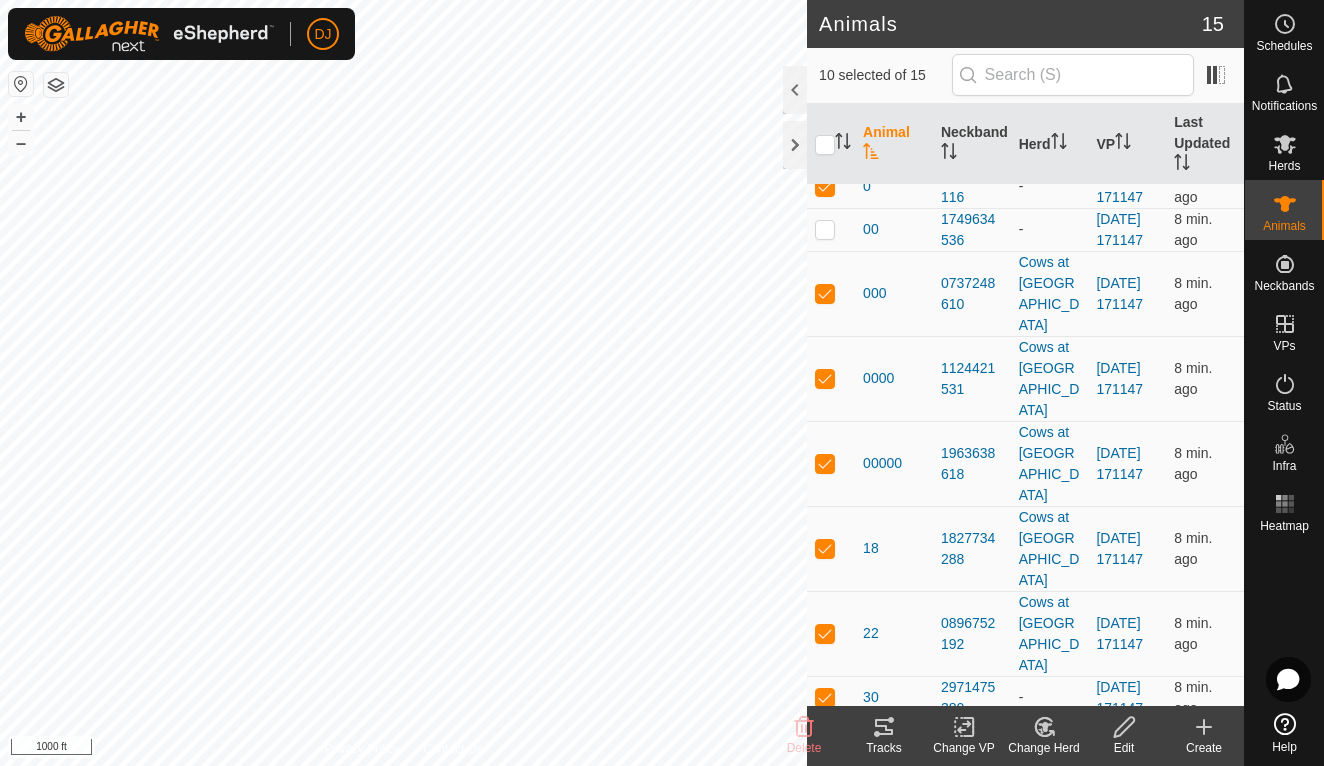 click 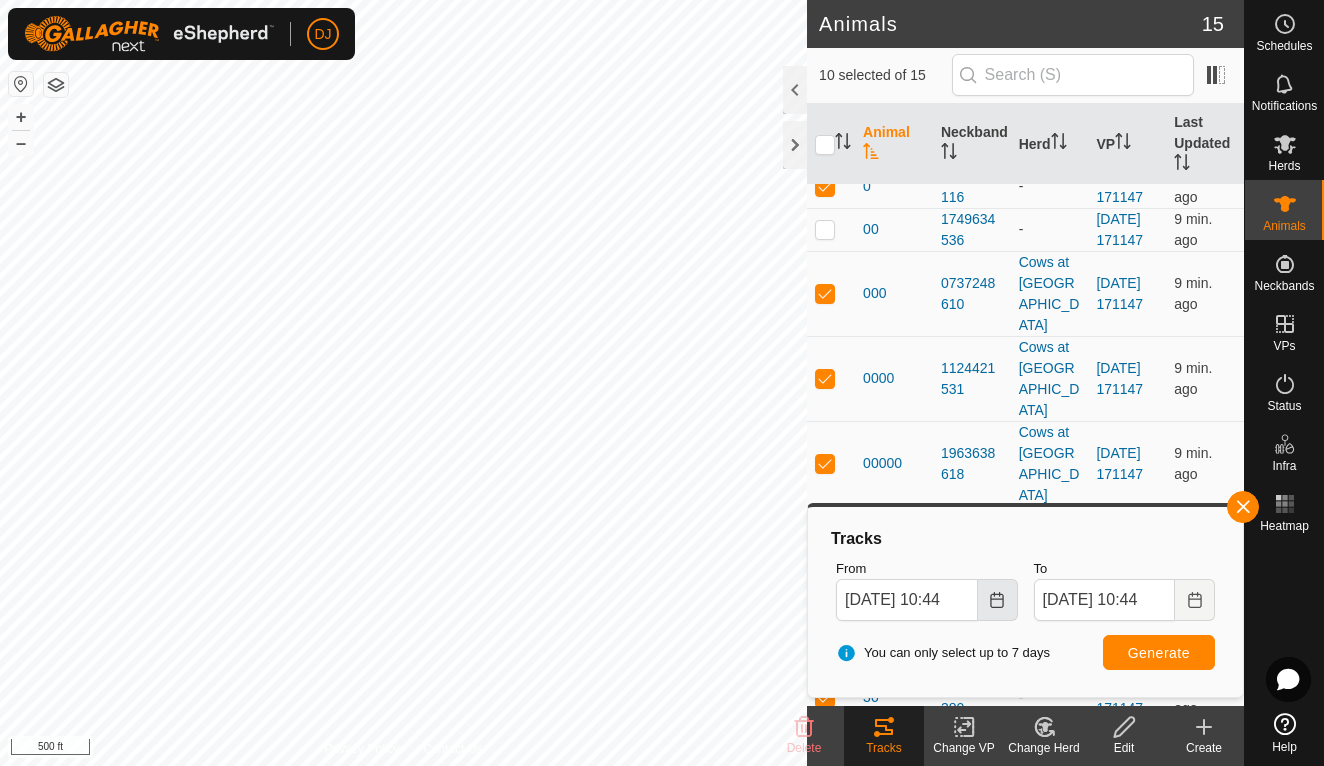click at bounding box center [998, 600] 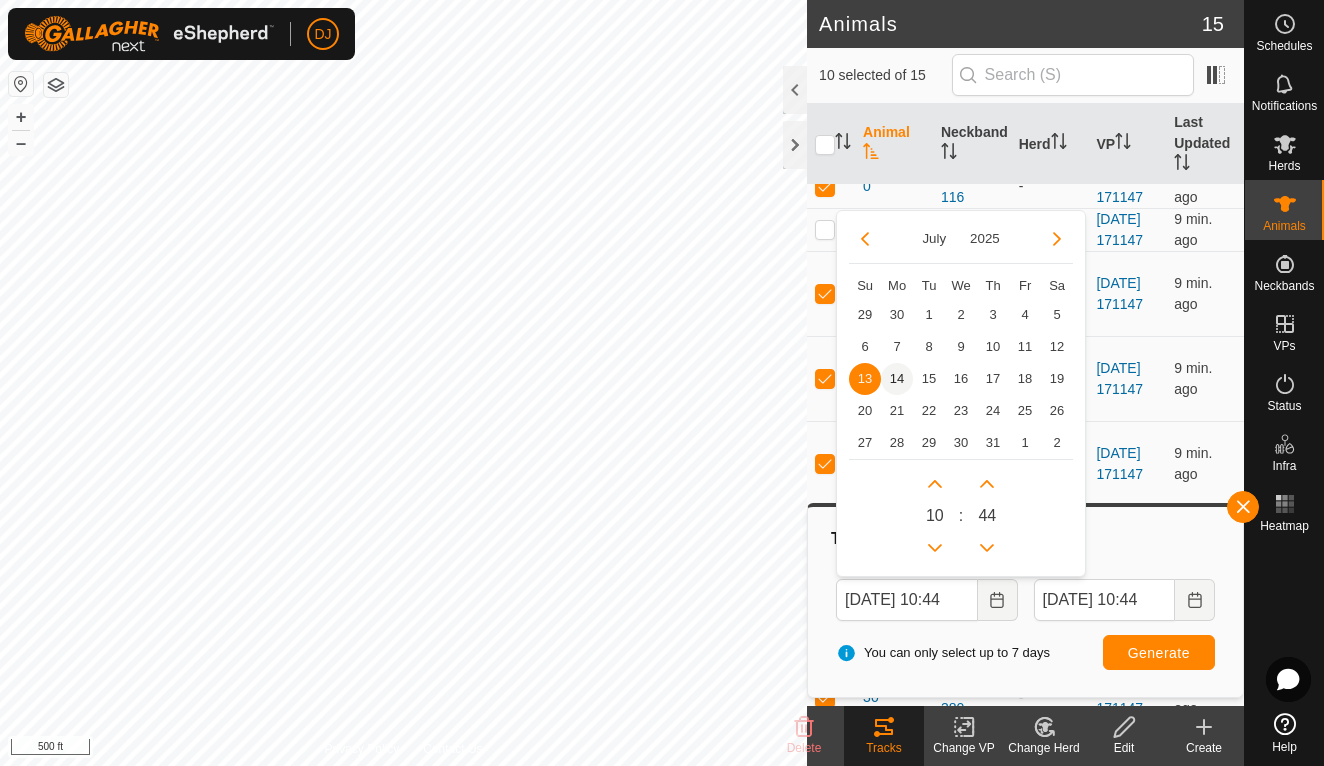 click on "14" at bounding box center [897, 379] 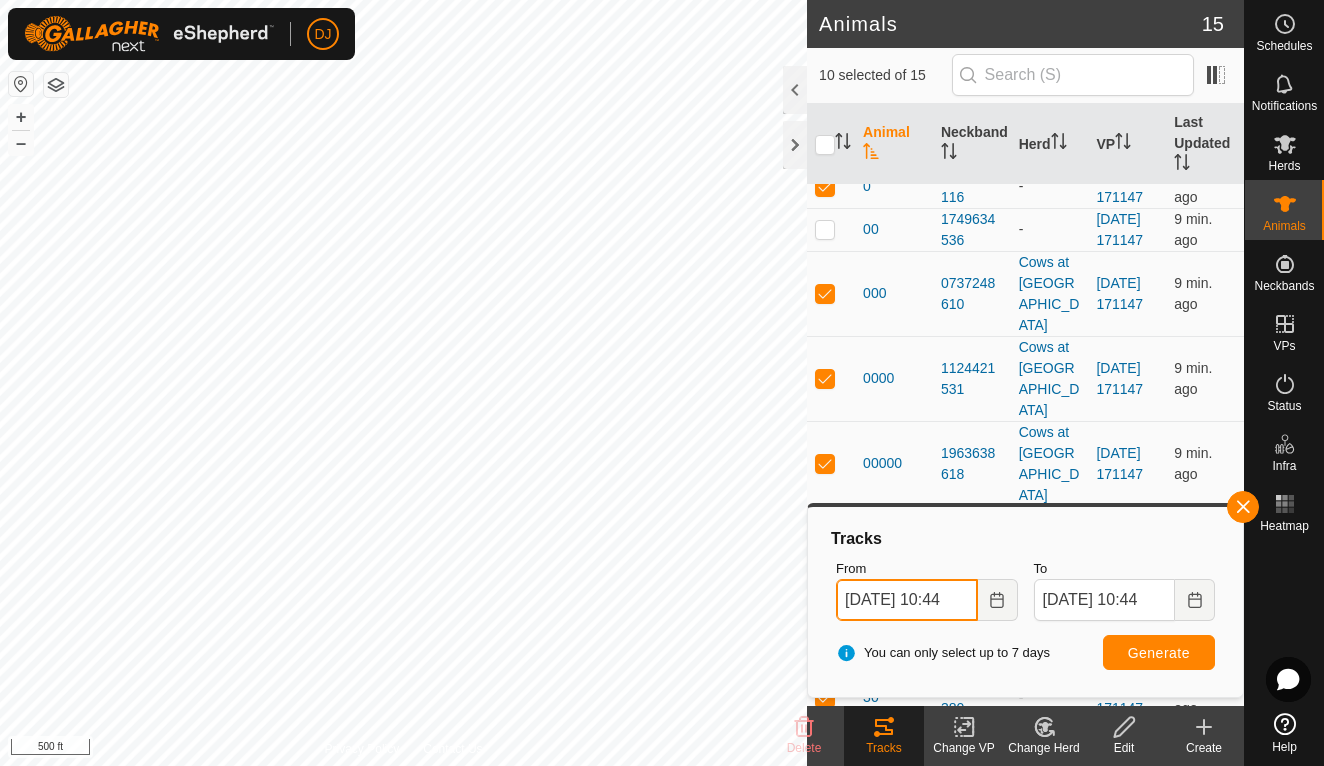 click on "[DATE] 10:44" at bounding box center (906, 600) 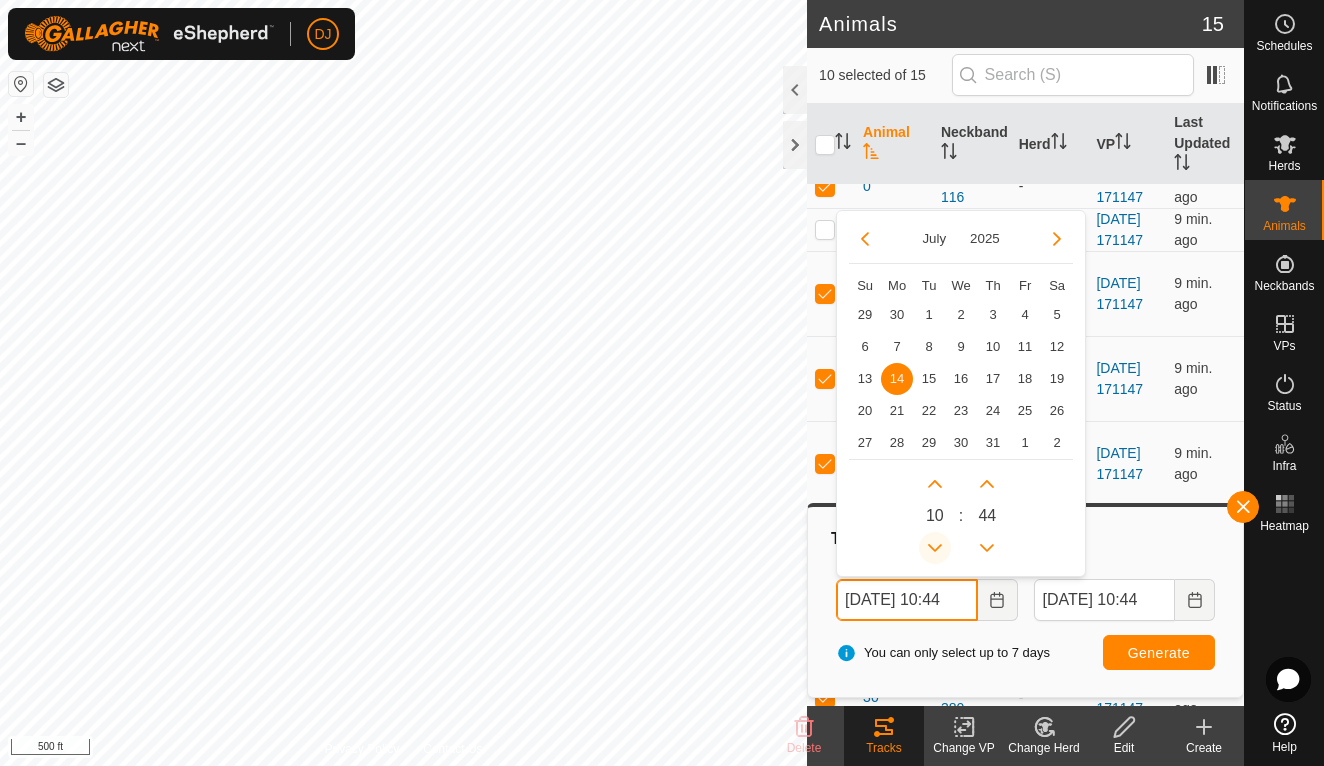 click 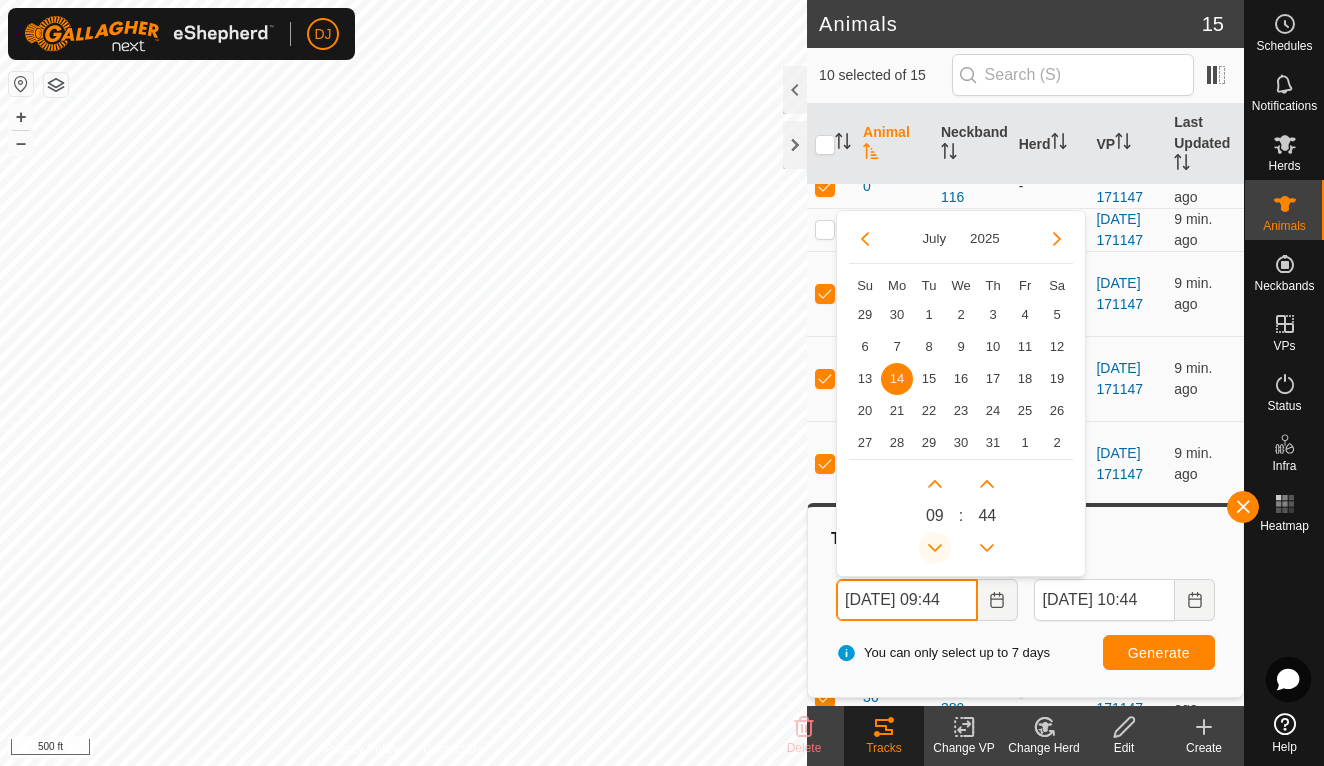 click at bounding box center [935, 548] 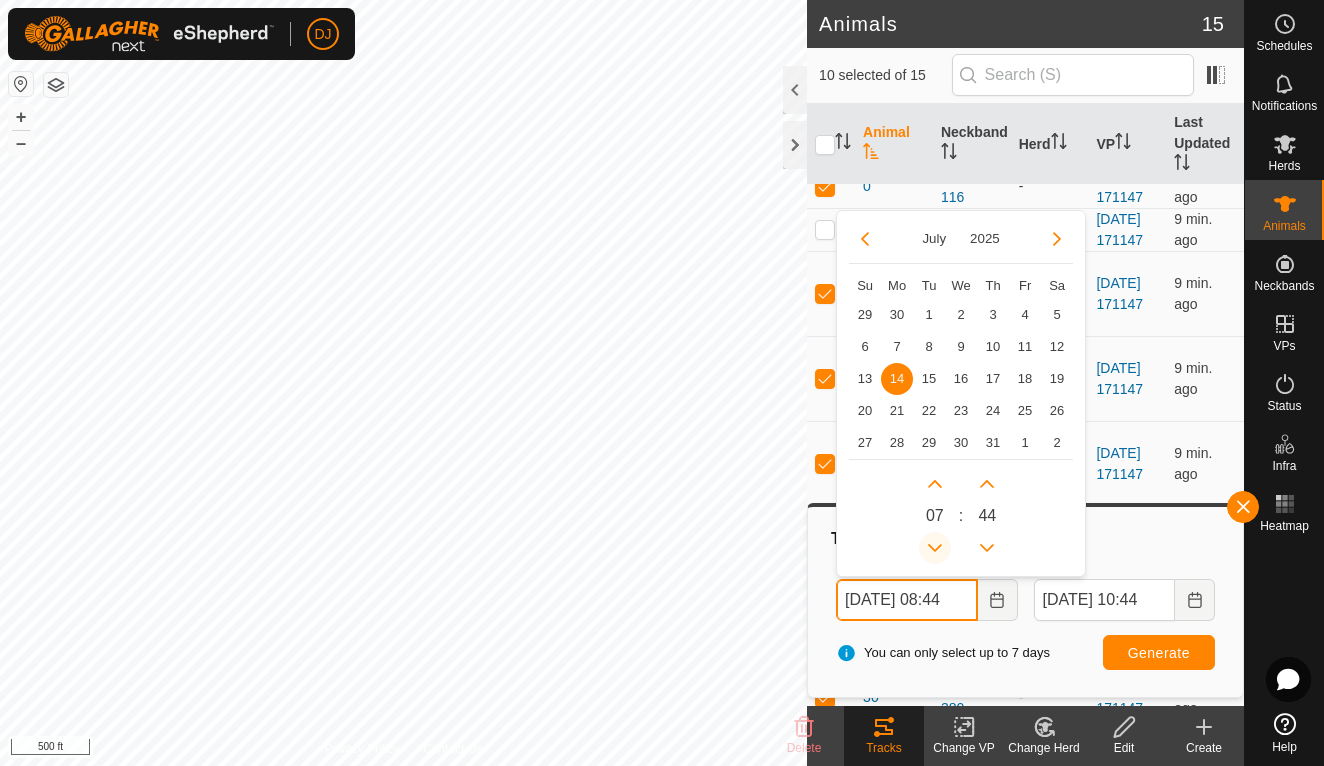 click 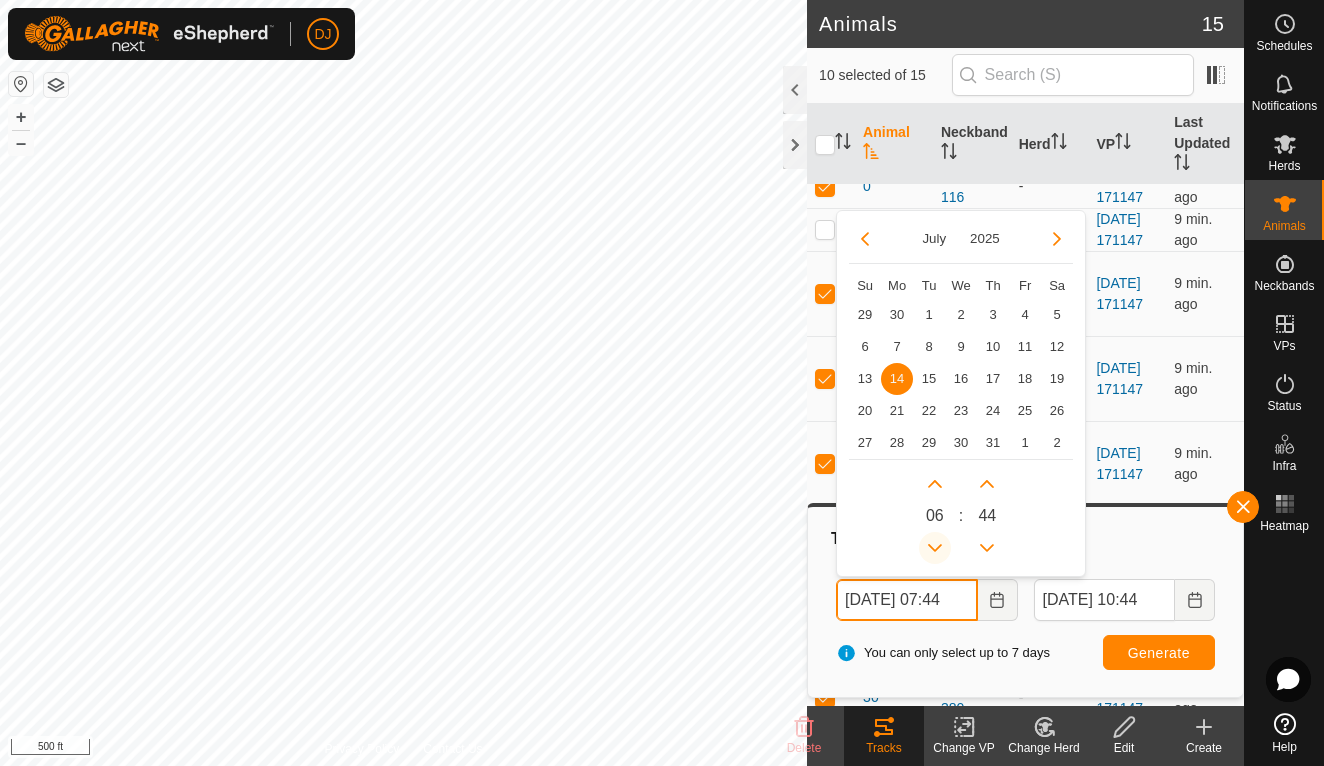 click 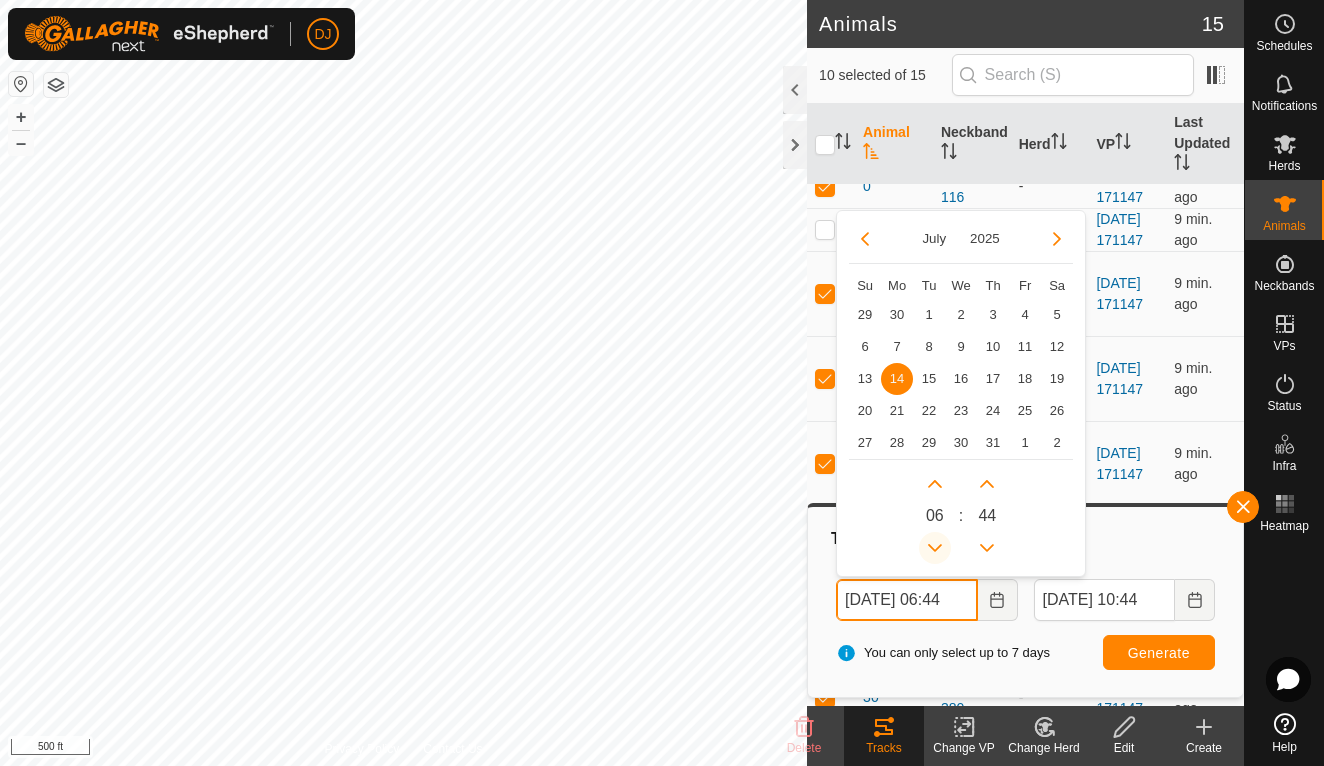 click at bounding box center (935, 548) 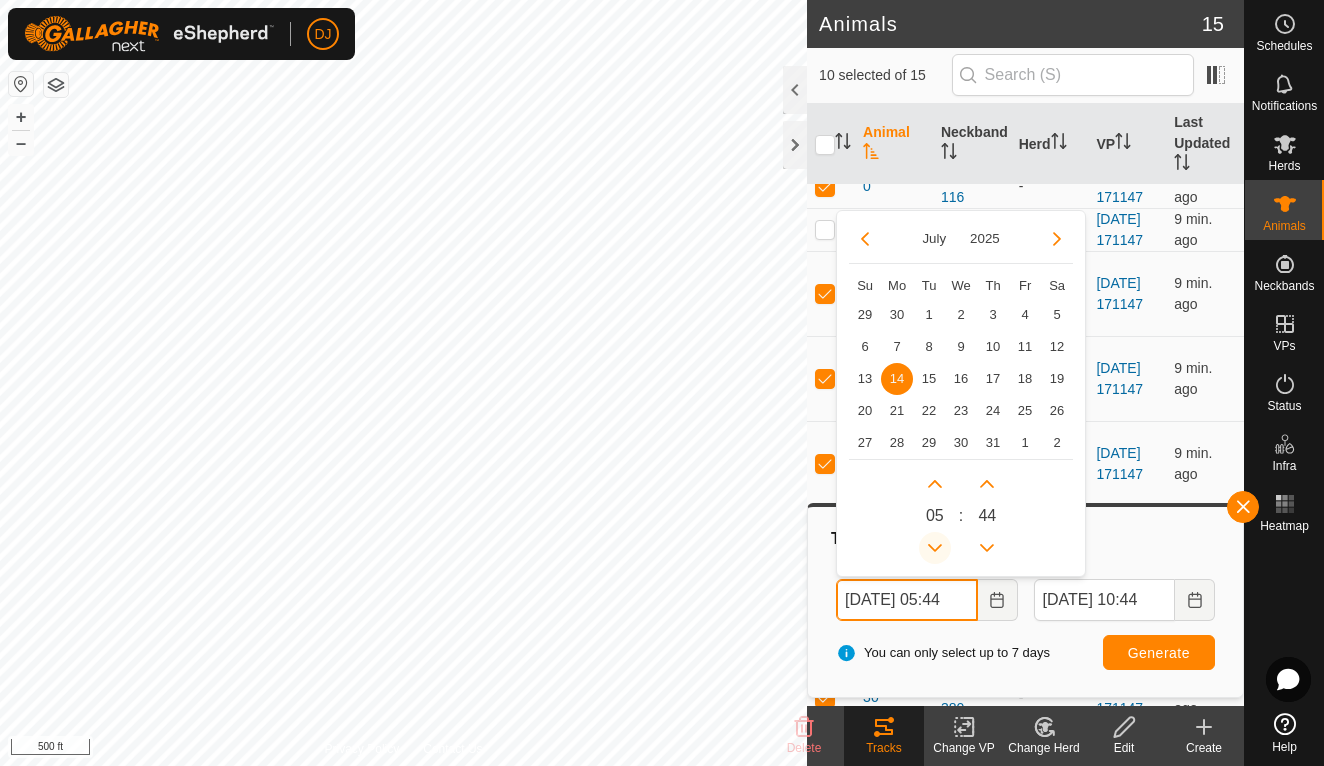 click 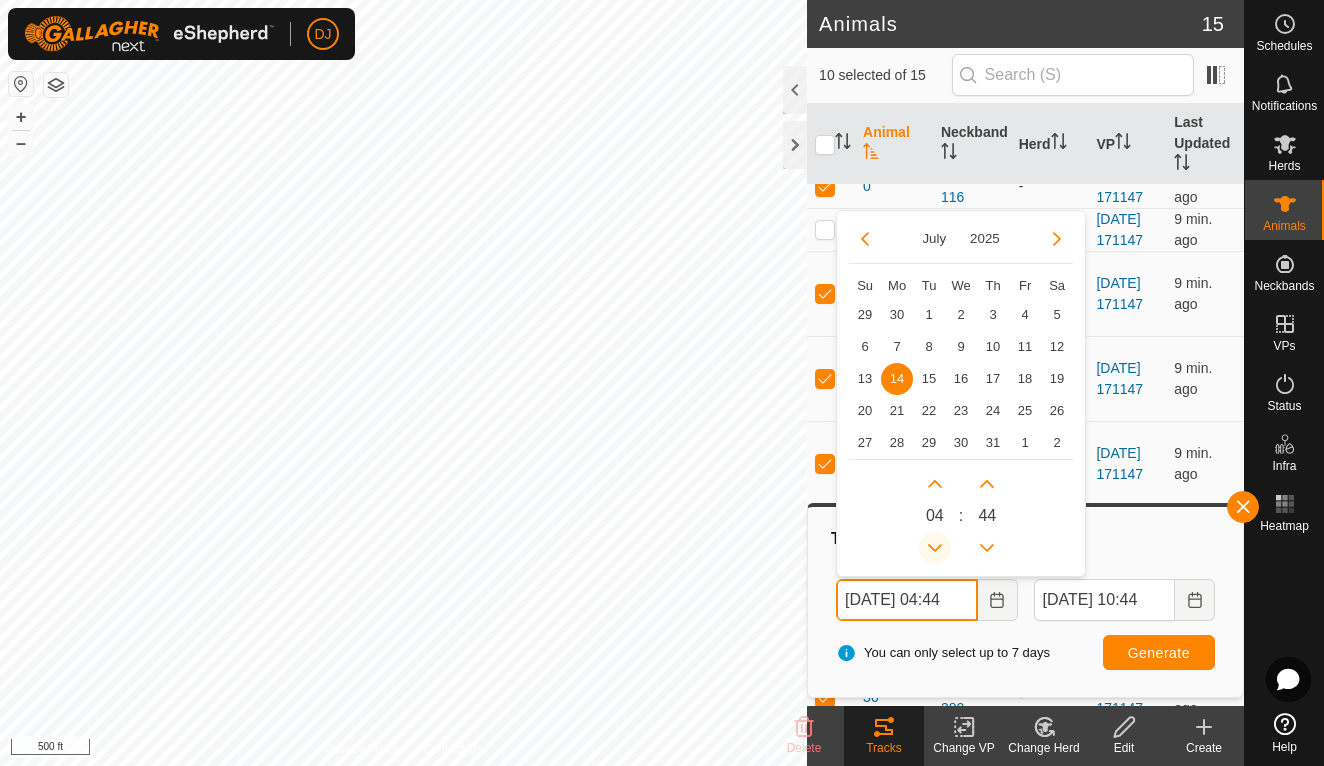 click at bounding box center [935, 548] 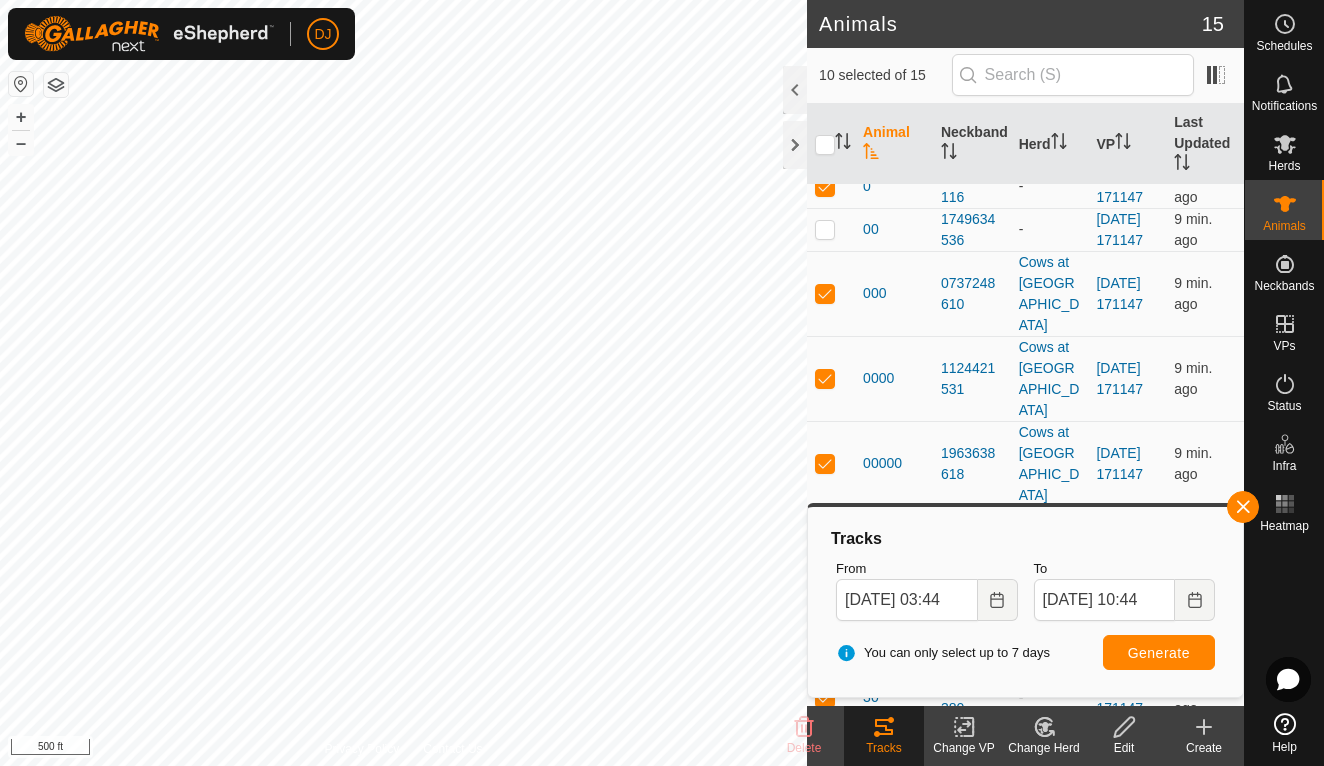 click on "Generate" at bounding box center [1159, 653] 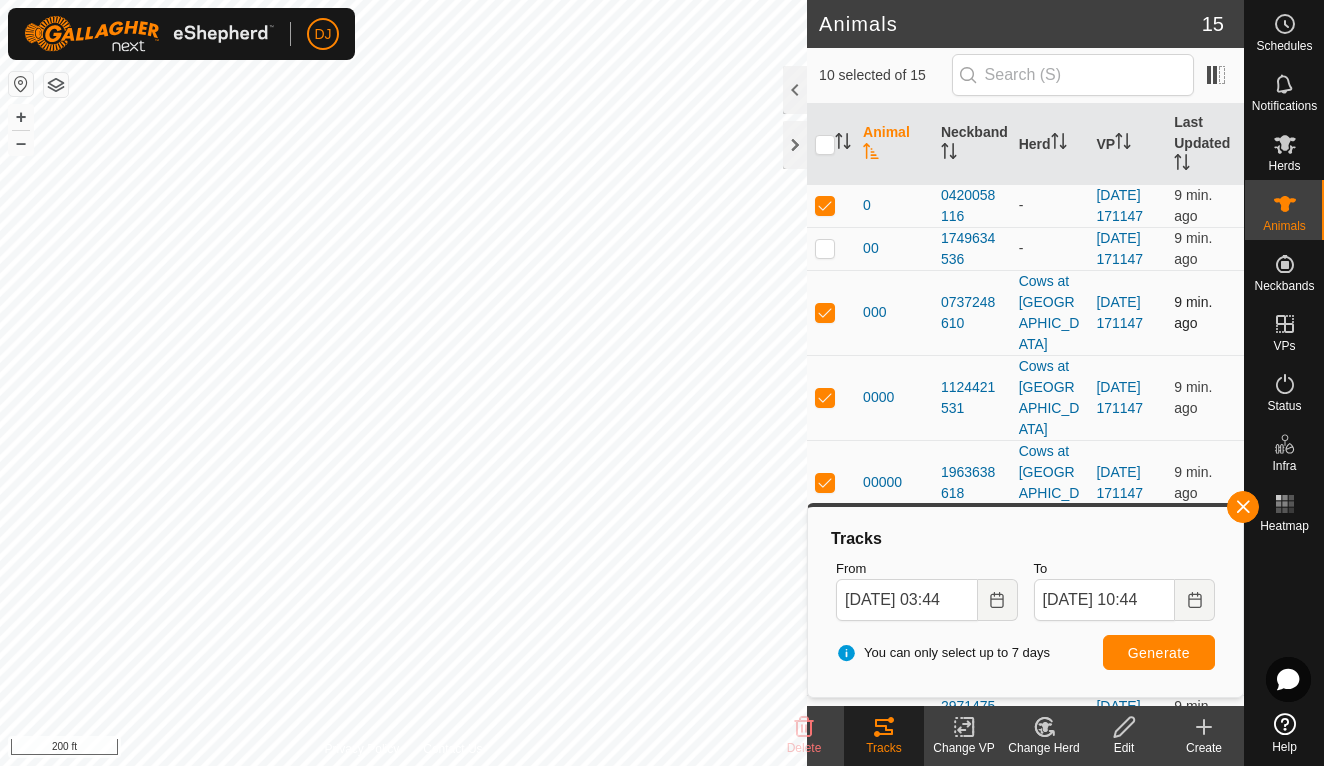 scroll, scrollTop: 0, scrollLeft: 0, axis: both 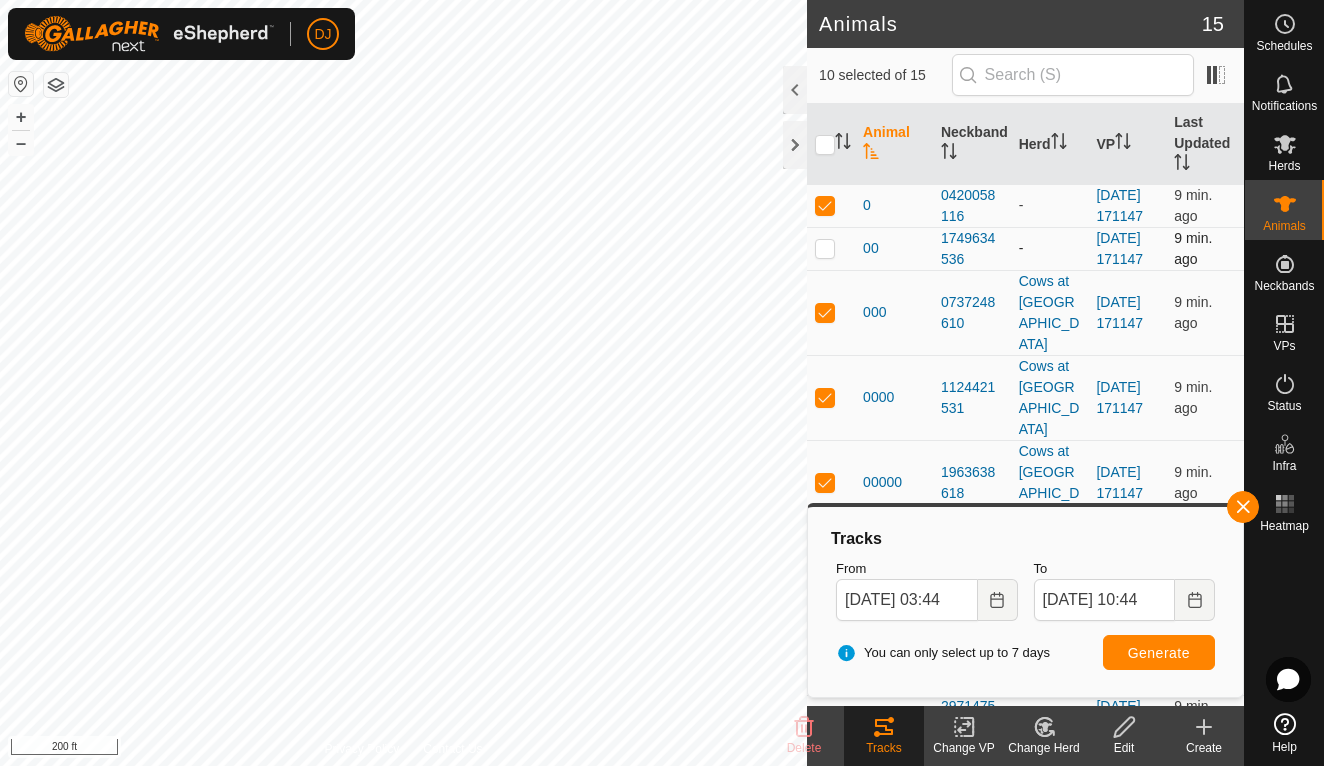 click at bounding box center [825, 248] 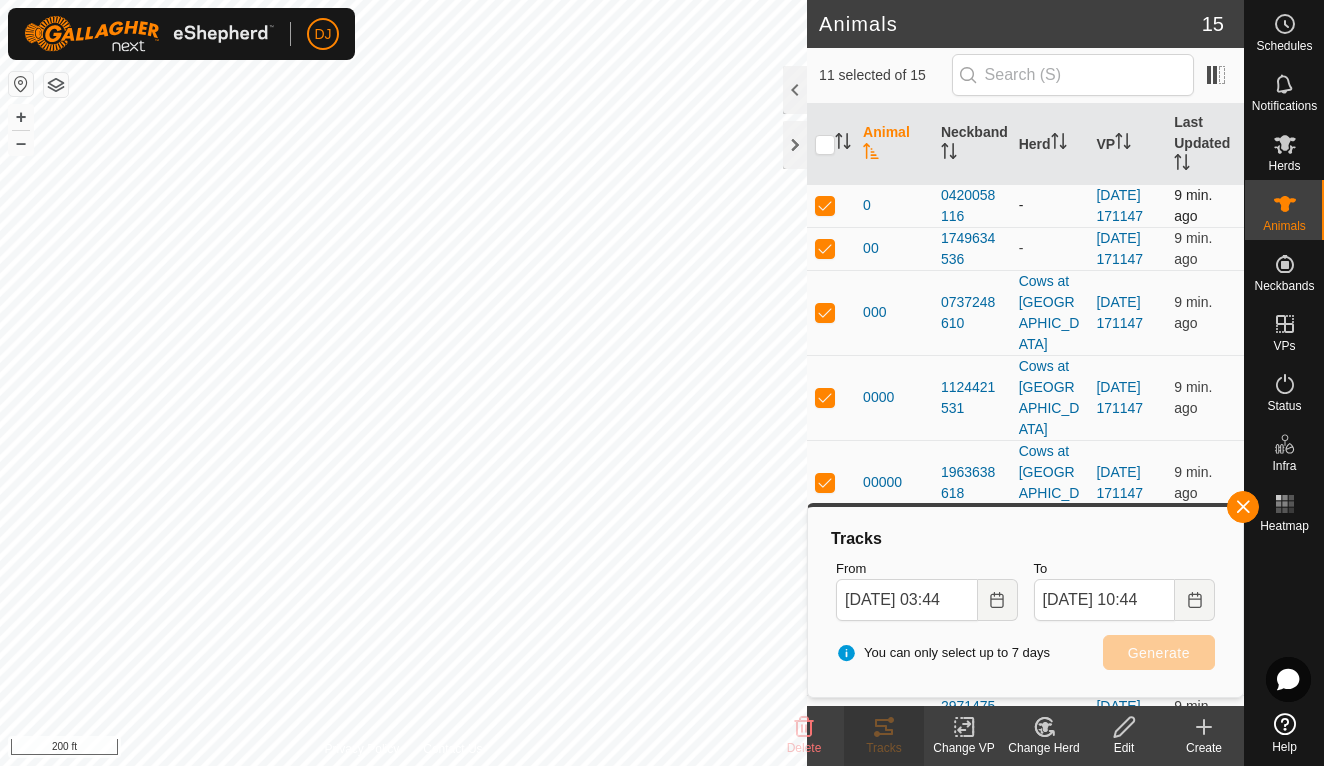 click at bounding box center [825, 205] 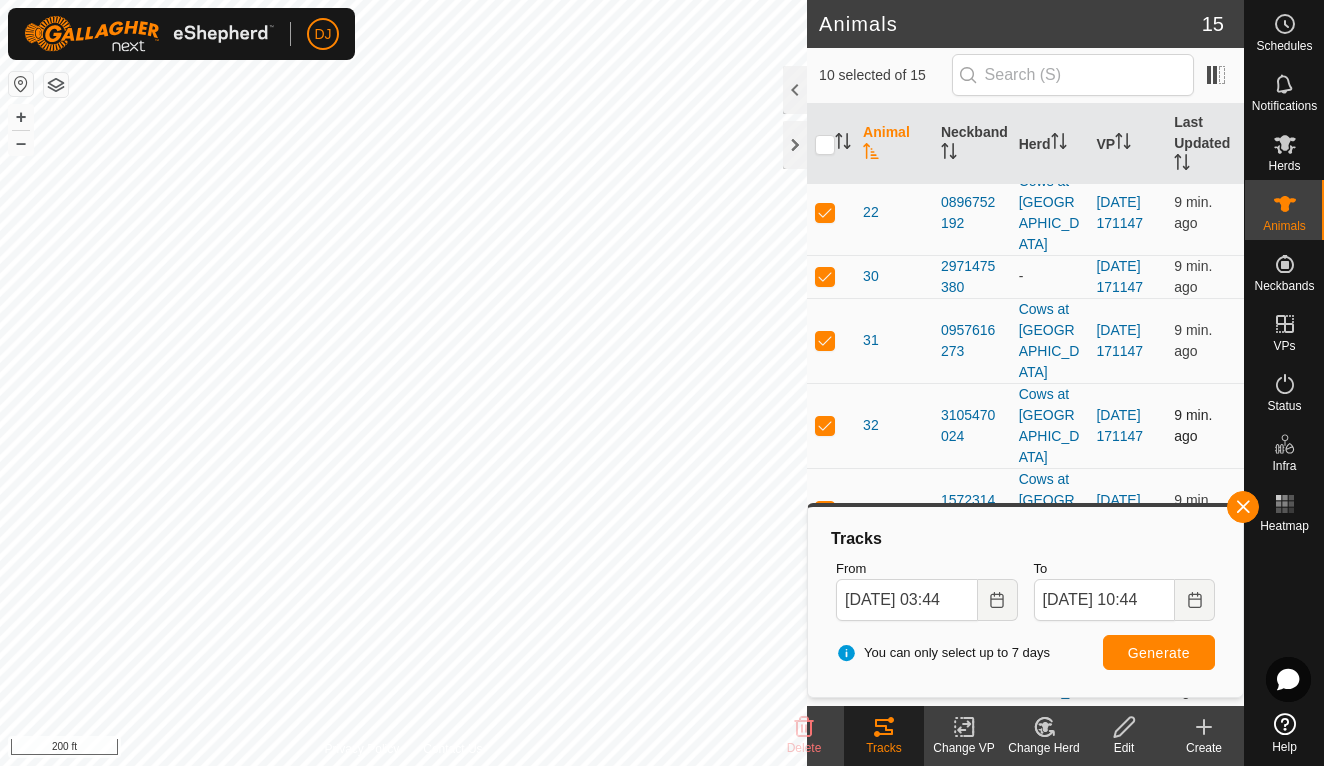 scroll, scrollTop: 439, scrollLeft: 0, axis: vertical 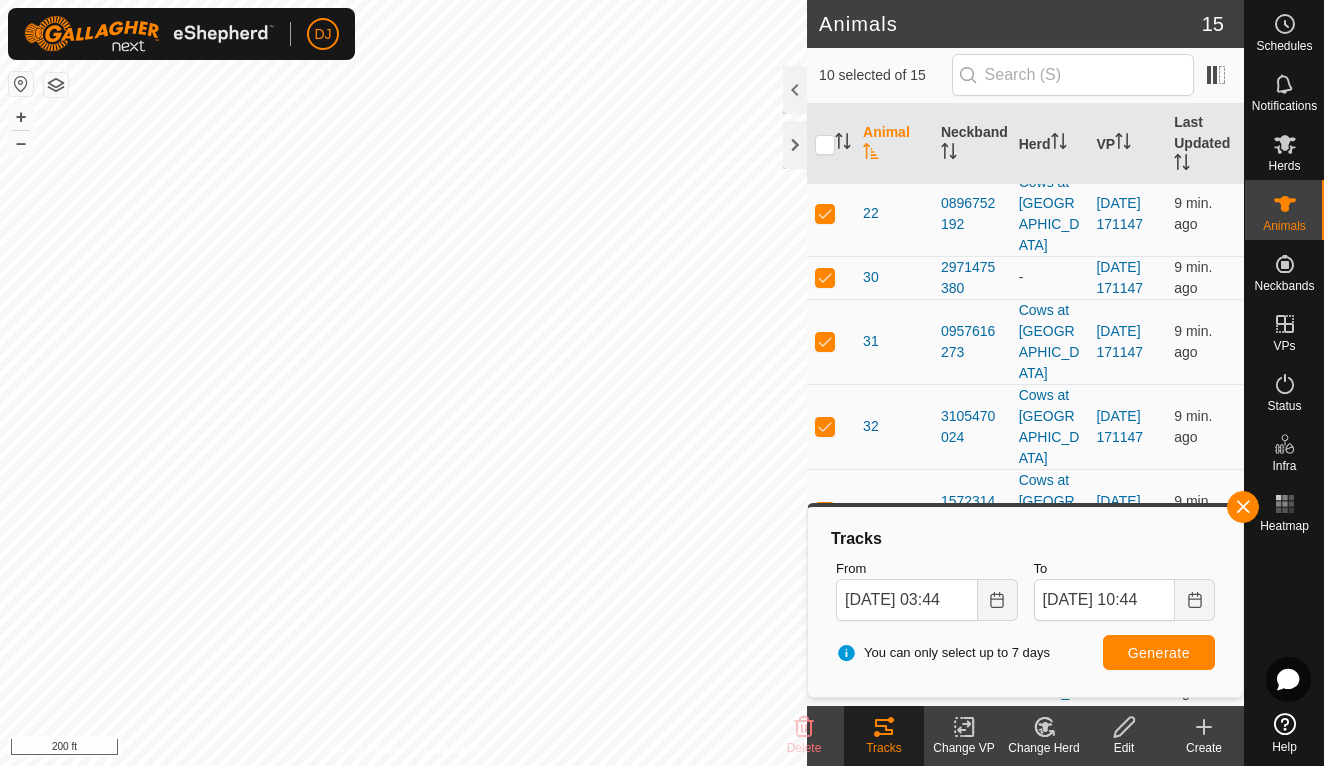click at bounding box center [825, 596] 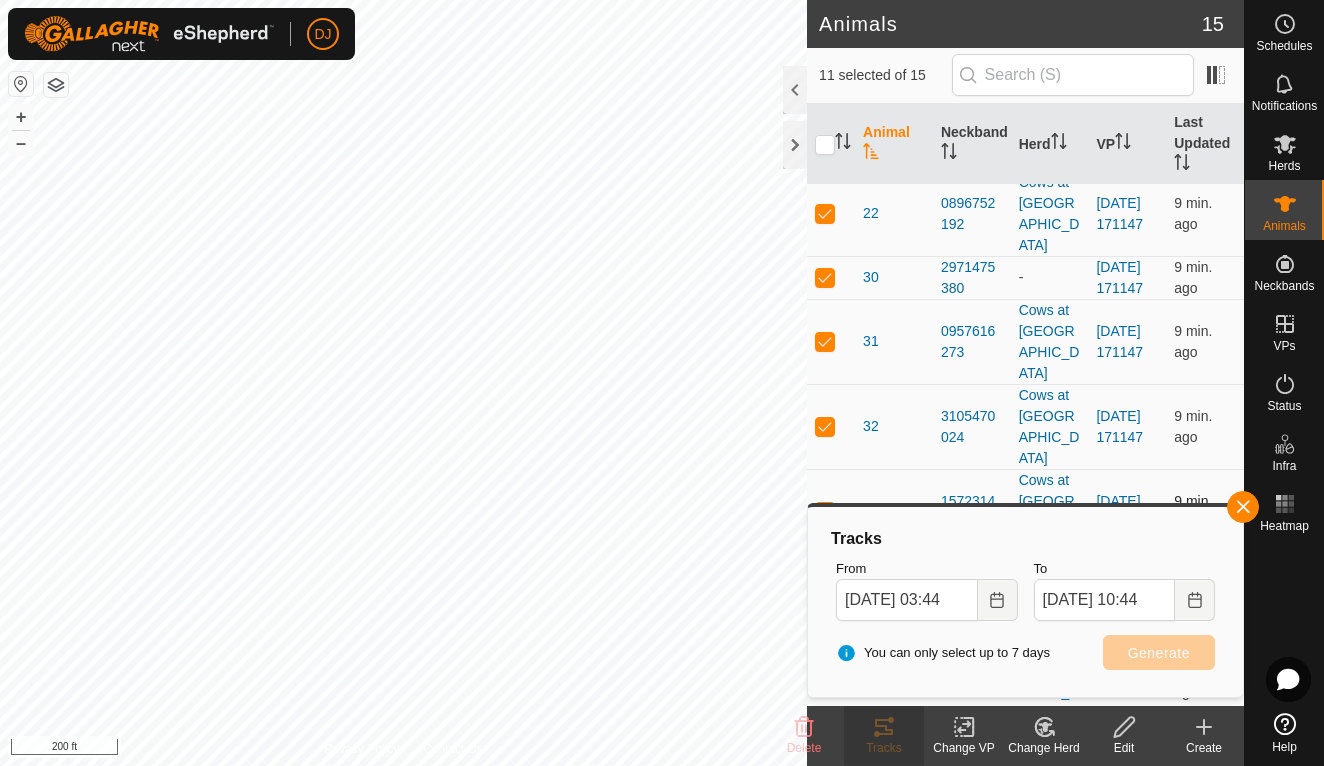 click at bounding box center (831, 511) 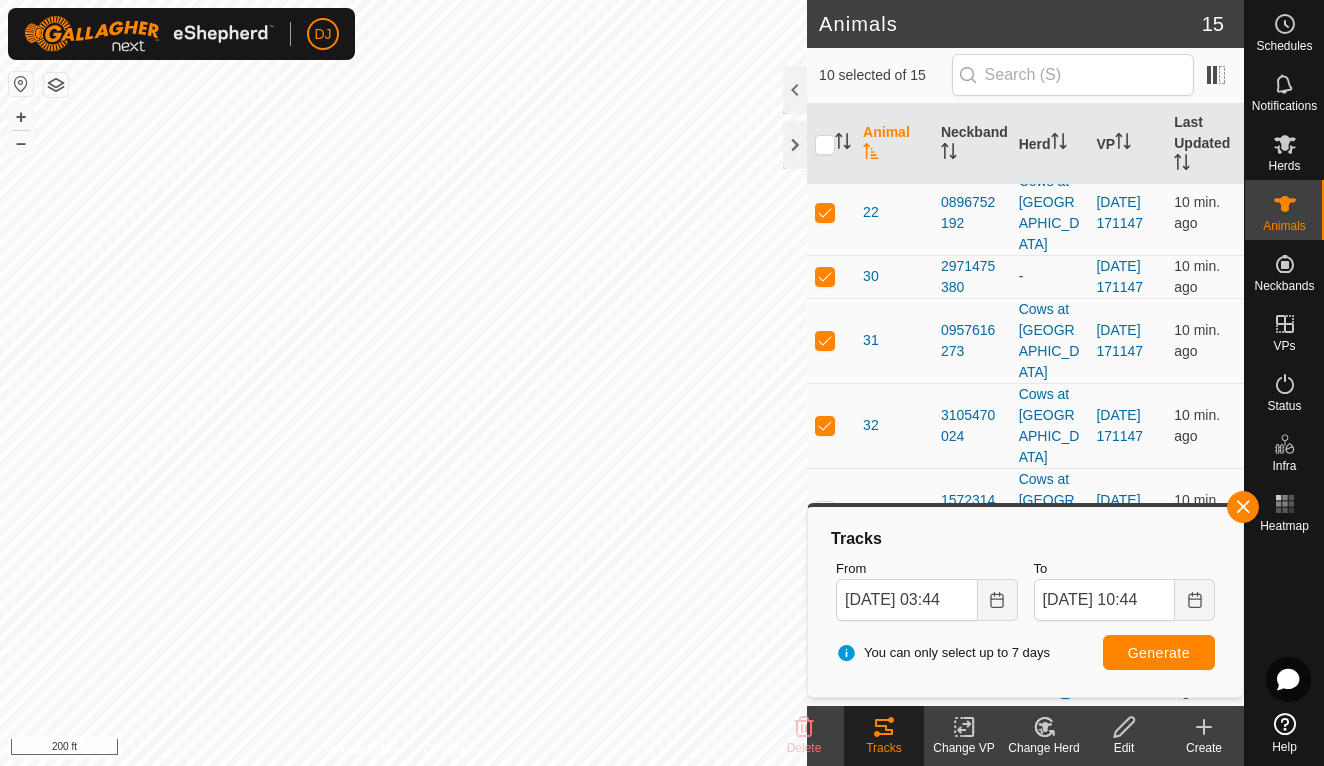 scroll, scrollTop: 439, scrollLeft: 0, axis: vertical 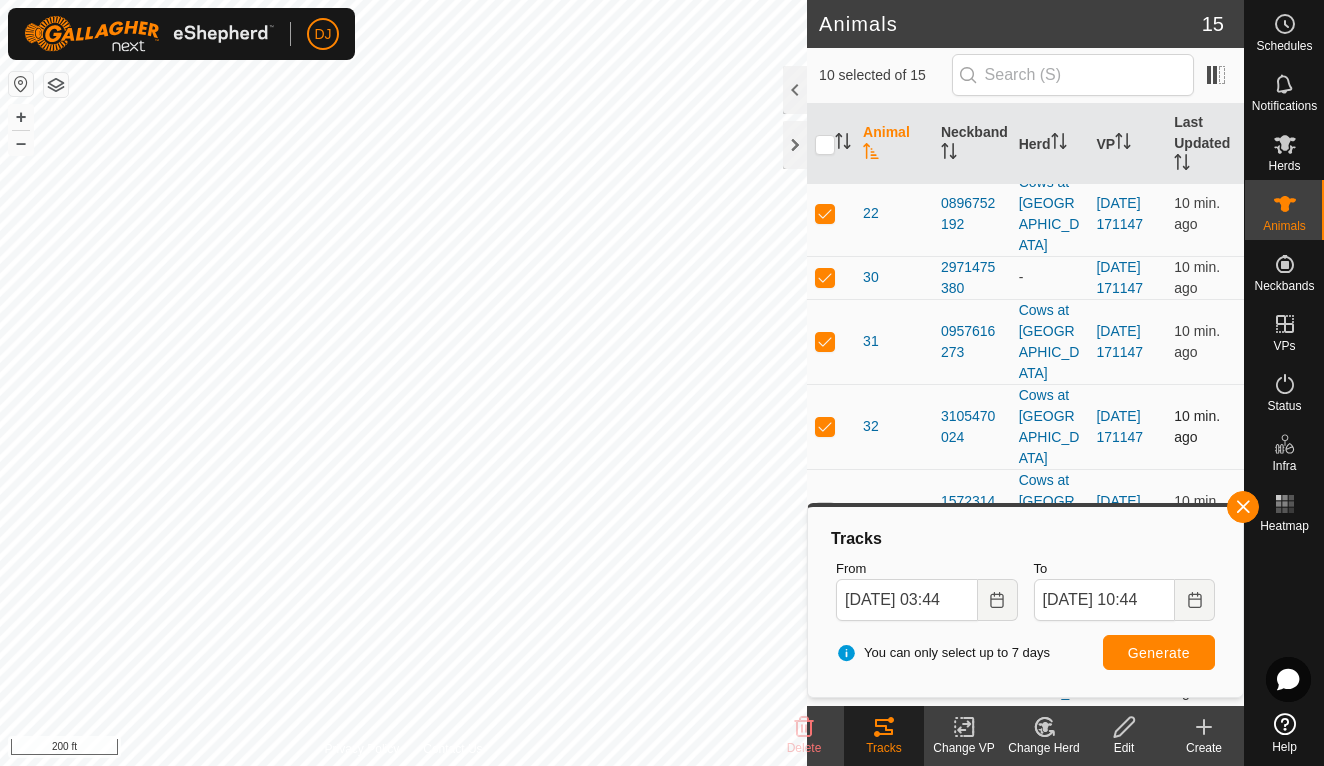drag, startPoint x: 936, startPoint y: 393, endPoint x: 929, endPoint y: 368, distance: 25.96151 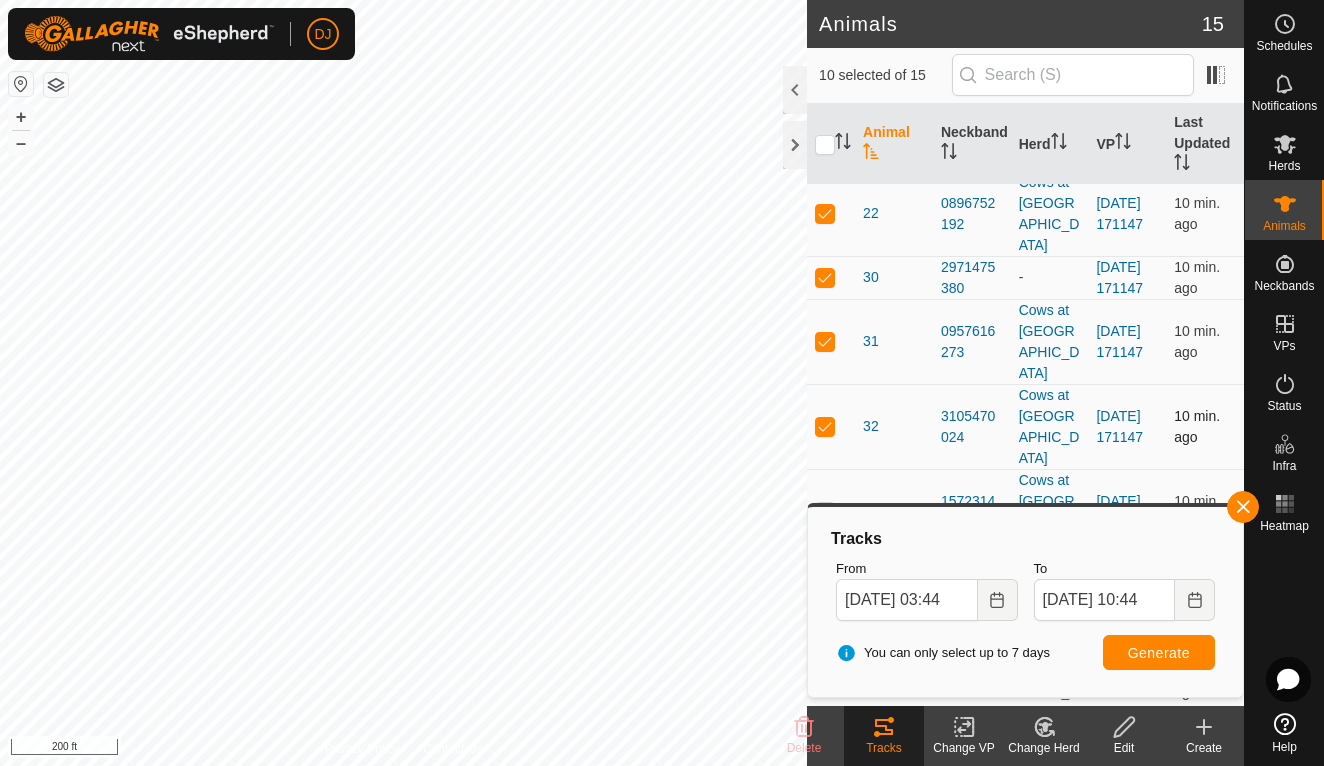 click on "0   0420058116   -  [DATE] 171147  10 min. ago  00   1749634536   -  [DATE] 171147  10 min. ago  000   0737248610   Cows at [GEOGRAPHIC_DATA]  [DATE] 171147  10 min. ago  0000   1124421531   Cows at [GEOGRAPHIC_DATA]  [DATE] 171147  10 min. ago  00000   1963638618   Cows at [GEOGRAPHIC_DATA]  [DATE] 171147  10 min. ago  18   1827734288   Cows at [GEOGRAPHIC_DATA]  [DATE] 171147  10 min. ago  22   0896752192   Cows at [GEOGRAPHIC_DATA]  [DATE] 171147  10 min. ago  30   2971475380   -  [DATE] 171147  10 min. ago  31   0957616273   Cows at [GEOGRAPHIC_DATA]  [DATE] 171147  10 min. ago  32   3105470024   Cows at [GEOGRAPHIC_DATA]  [DATE] 171147  10 min. ago  42   1572314759   Cows at [GEOGRAPHIC_DATA]  [DATE] 171147  10 min. ago  51   0741737291   Cows at [GEOGRAPHIC_DATA]  [DATE] 171147  10 min. ago  65   2423802061   Cows at [GEOGRAPHIC_DATA]  [DATE] 171147  10 min. ago  cc   3283563662   Cows at [GEOGRAPHIC_DATA]  [DATE] 171147  10 min. ago  wf   1241134548   Cows at [GEOGRAPHIC_DATA]  [DATE] 171147  10 min. ago" at bounding box center (1025, 319) 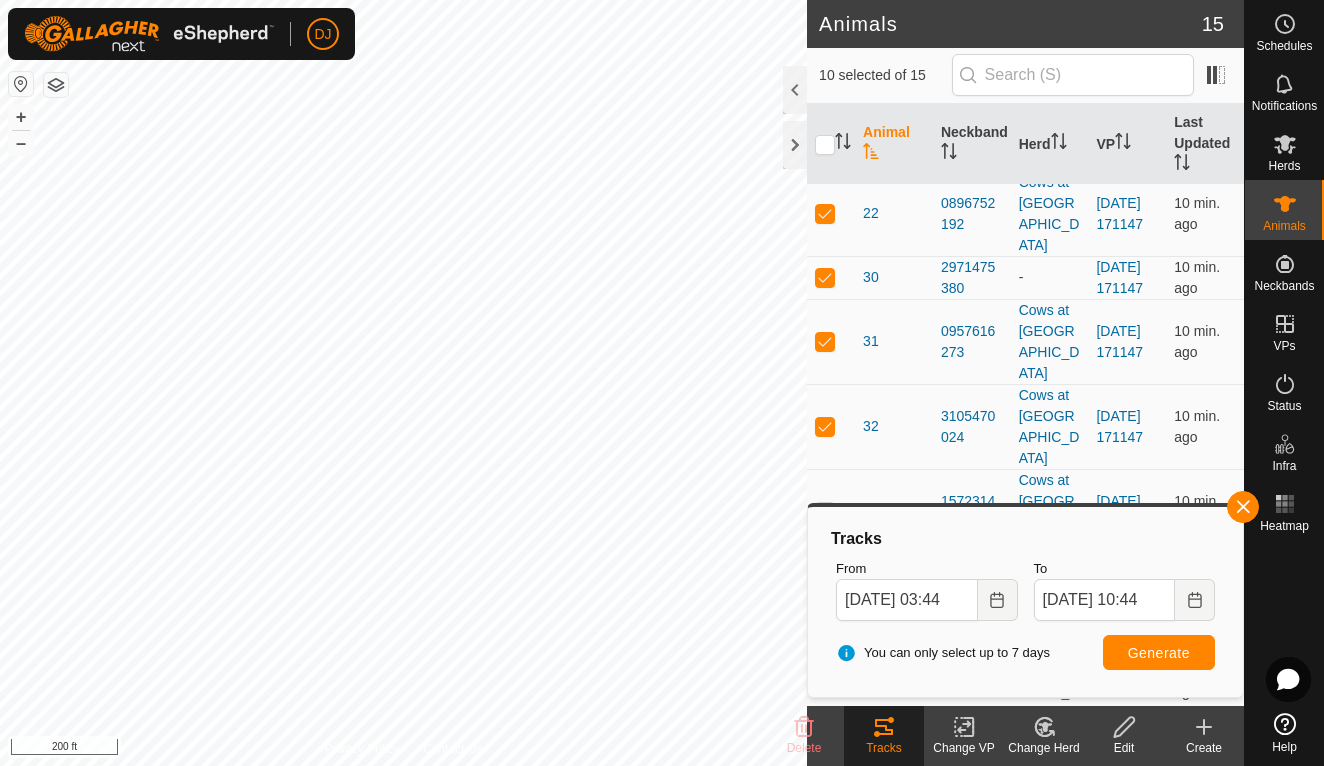 click on "51" at bounding box center [894, 596] 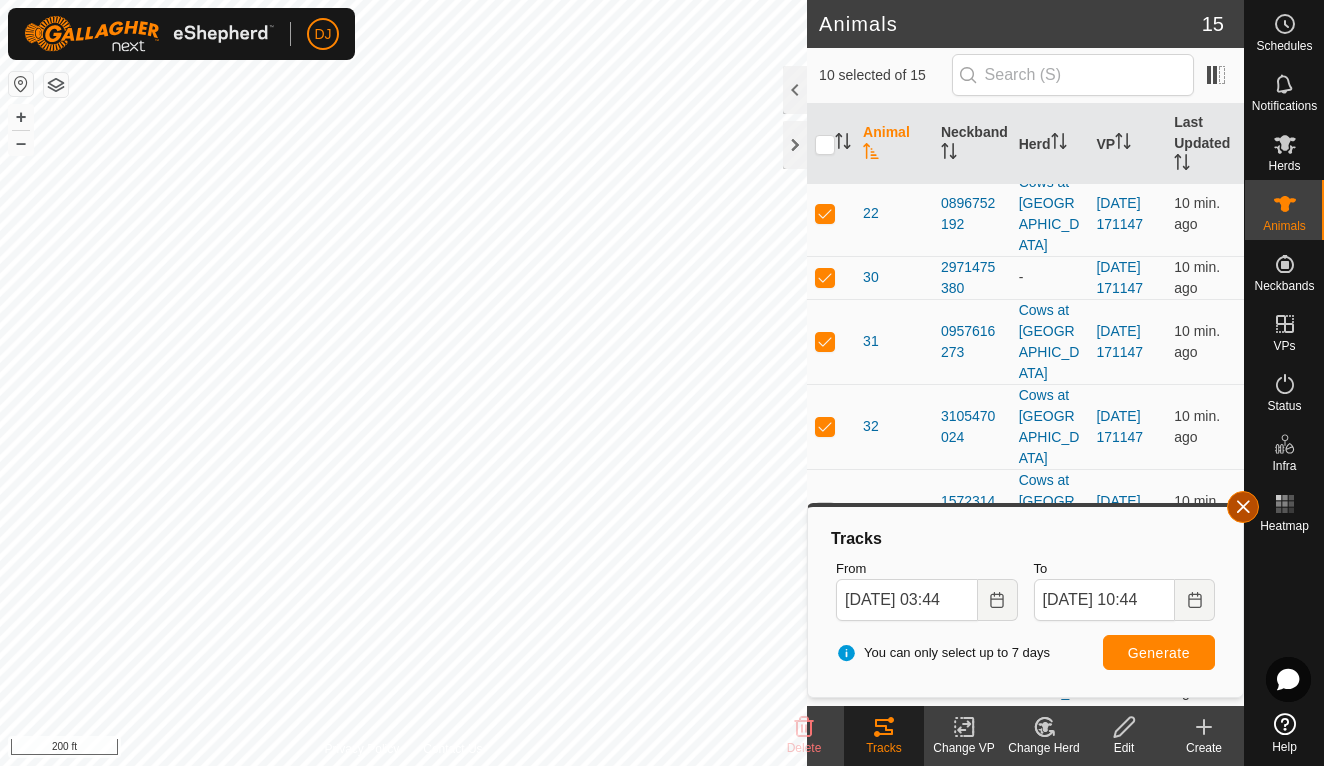 click at bounding box center (1243, 507) 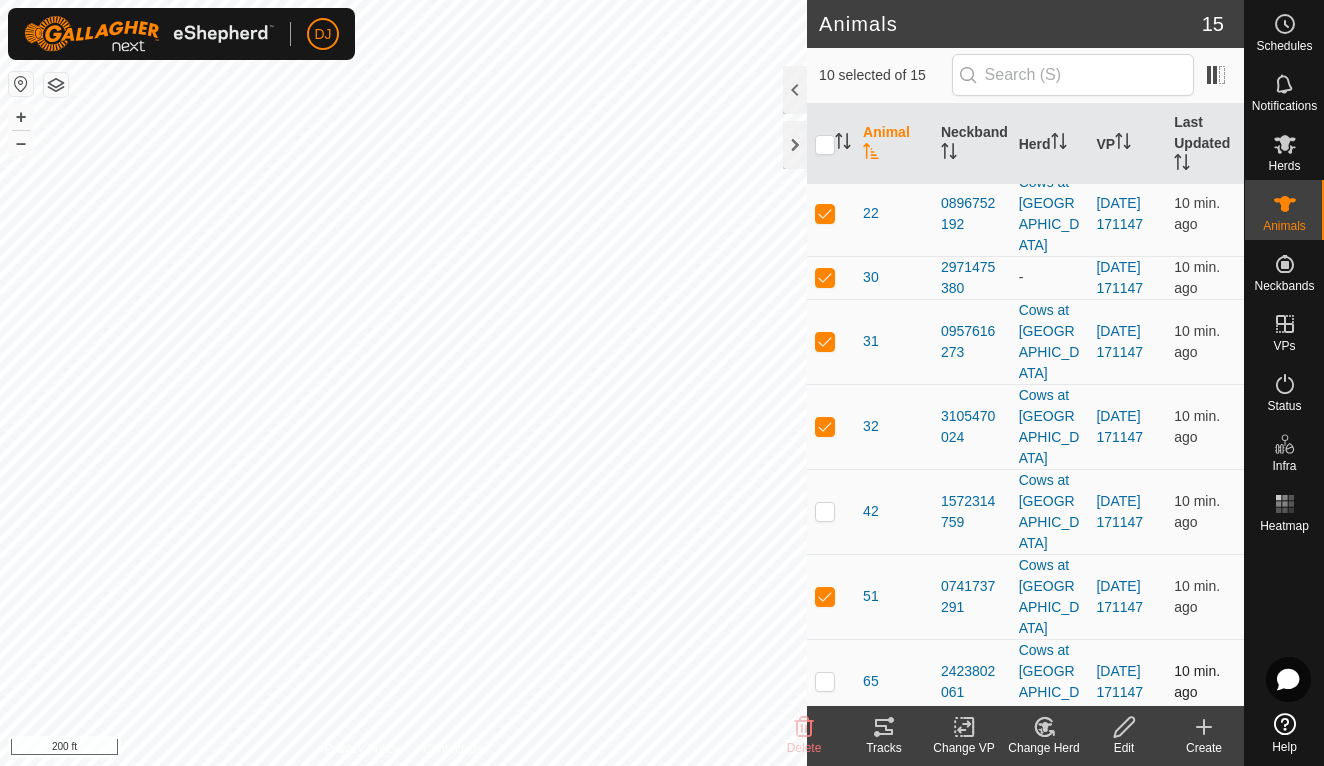 click at bounding box center (825, 681) 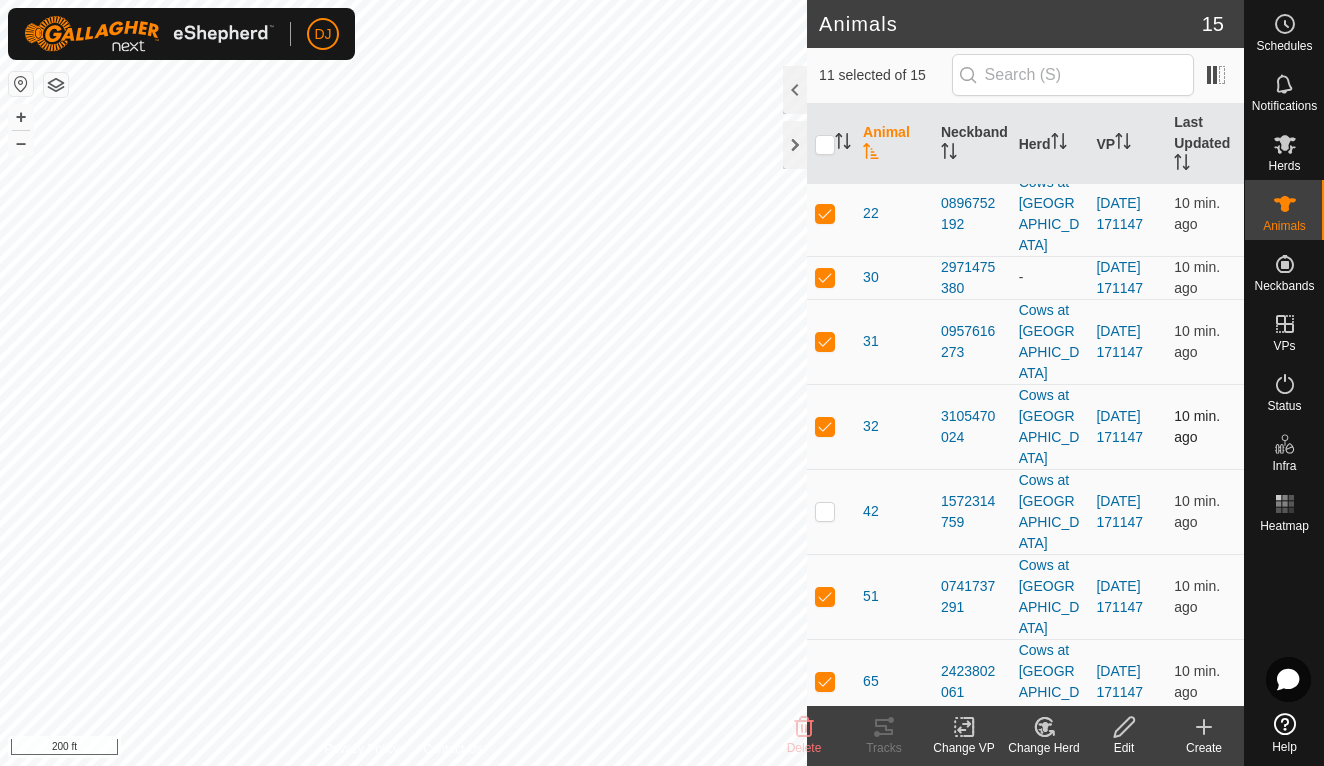 click at bounding box center (825, 426) 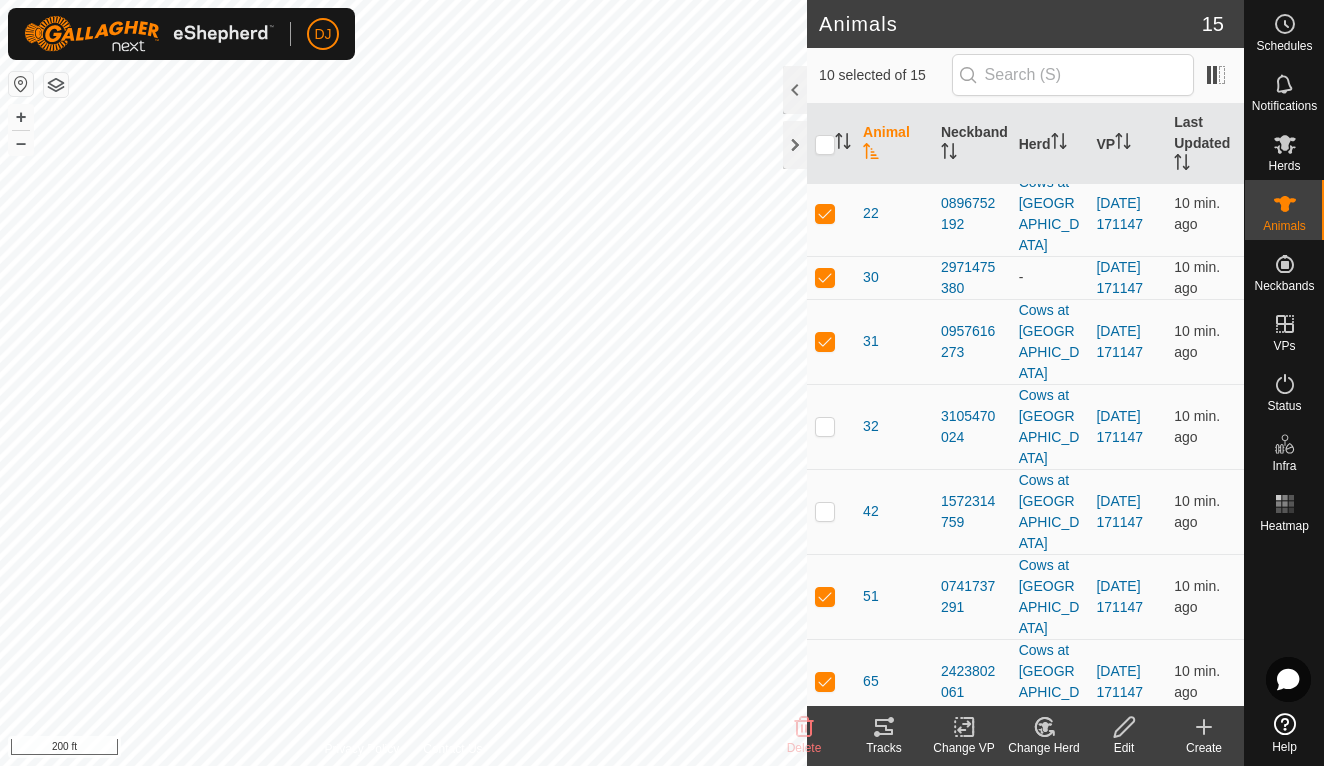 click at bounding box center (825, 766) 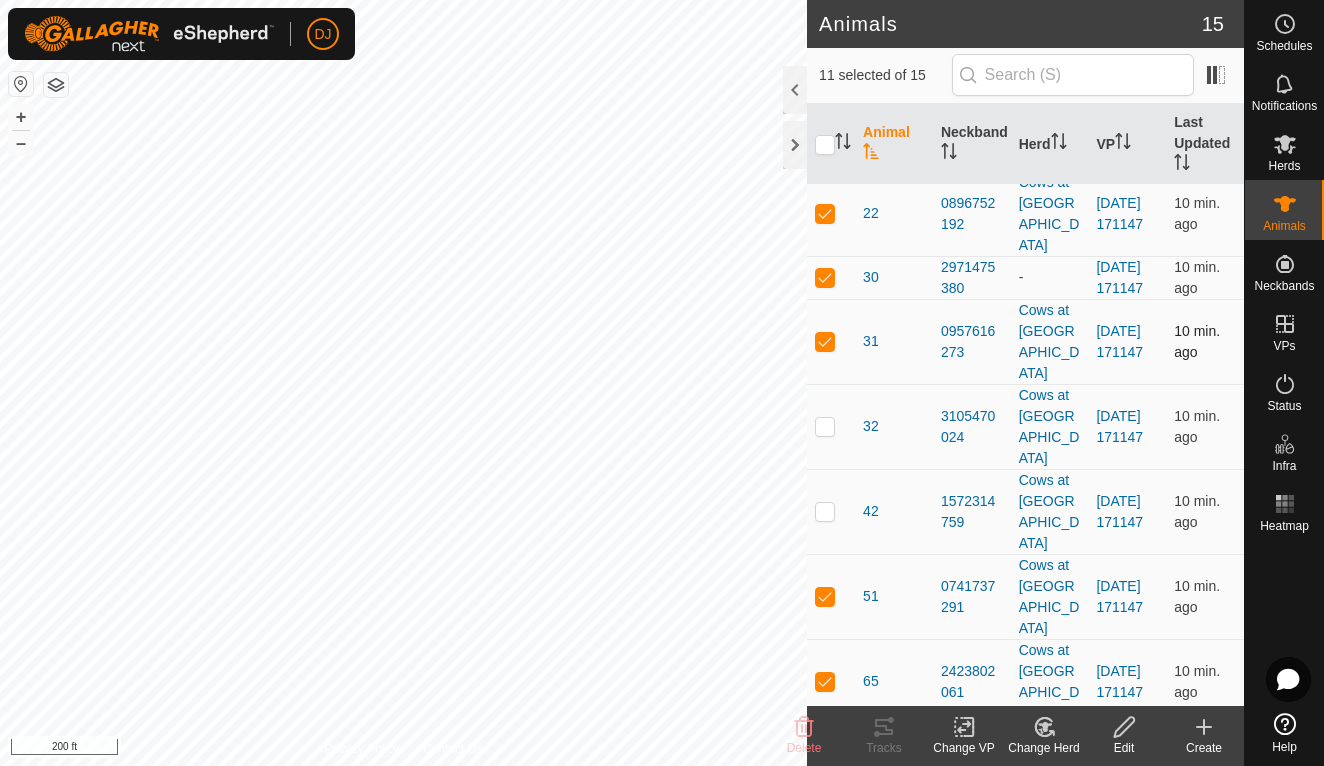 click at bounding box center (831, 341) 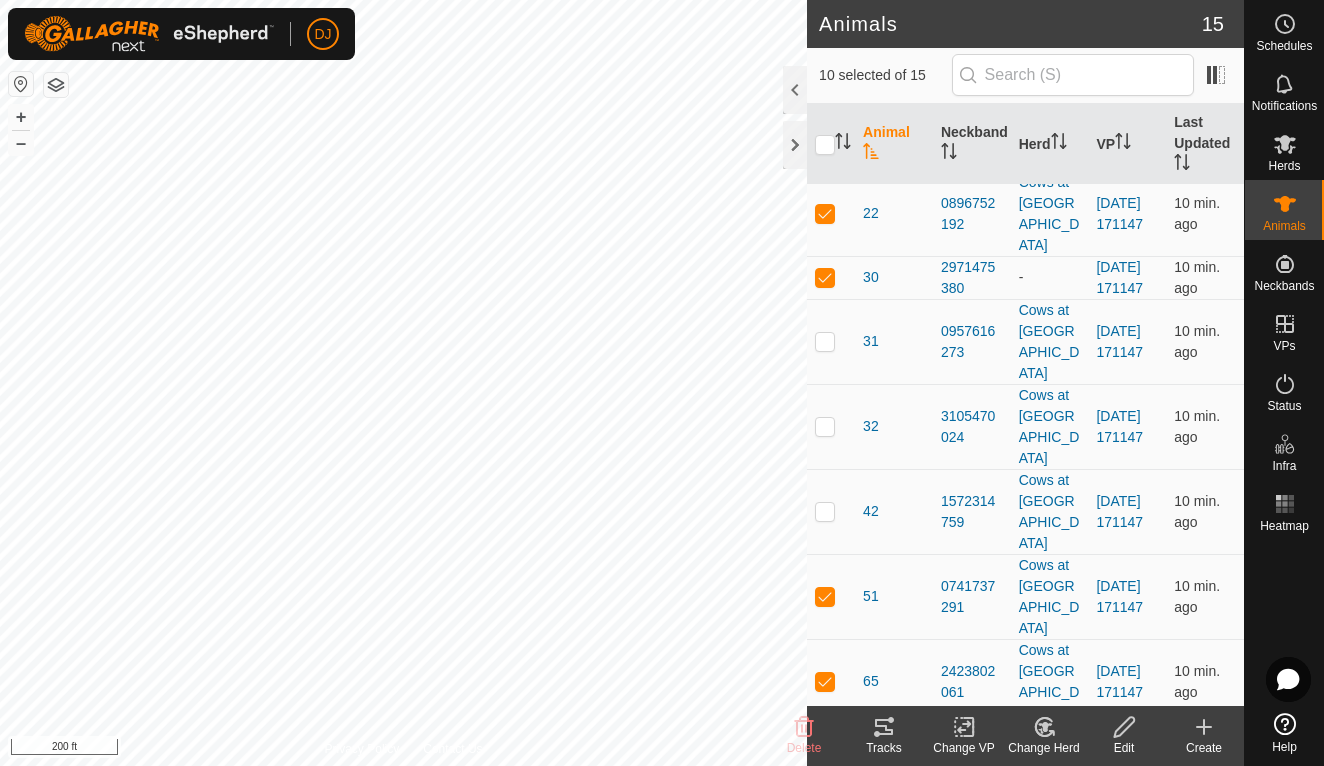 click at bounding box center (825, 851) 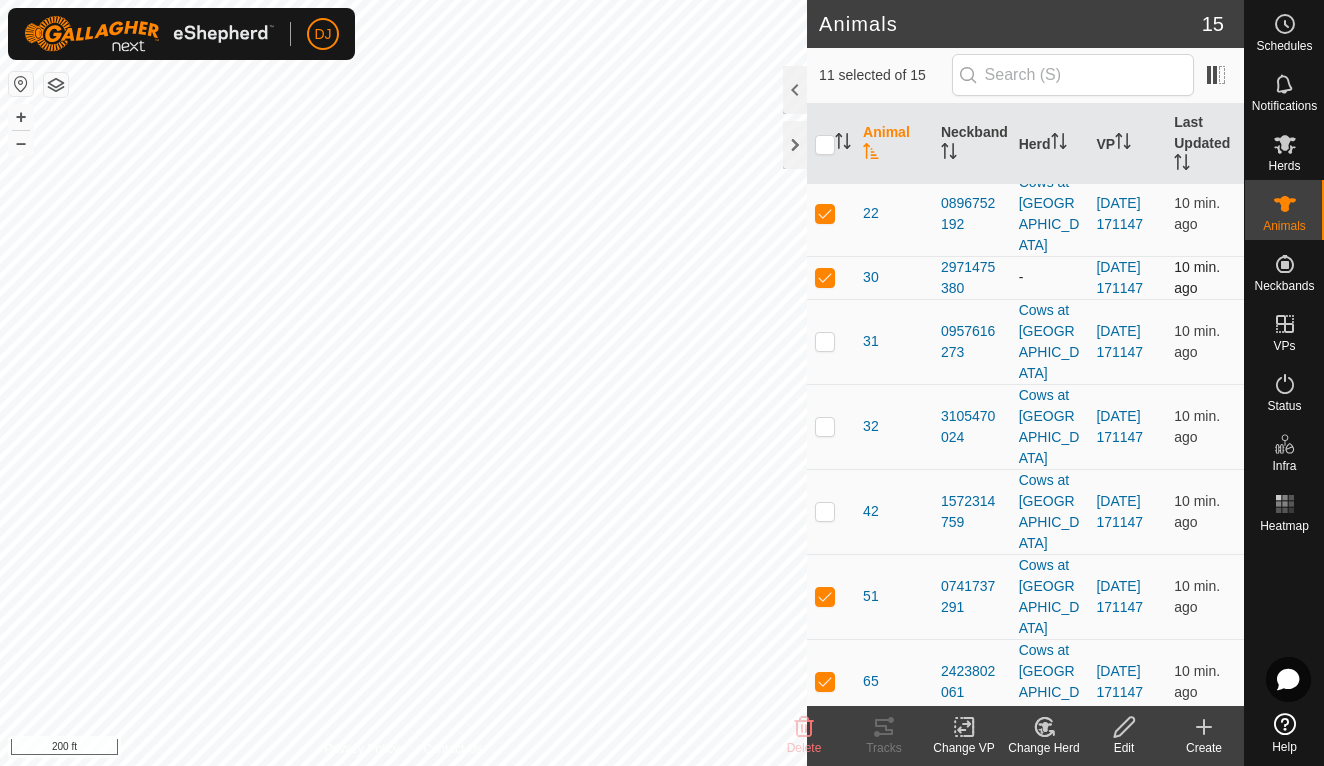 click at bounding box center [825, 277] 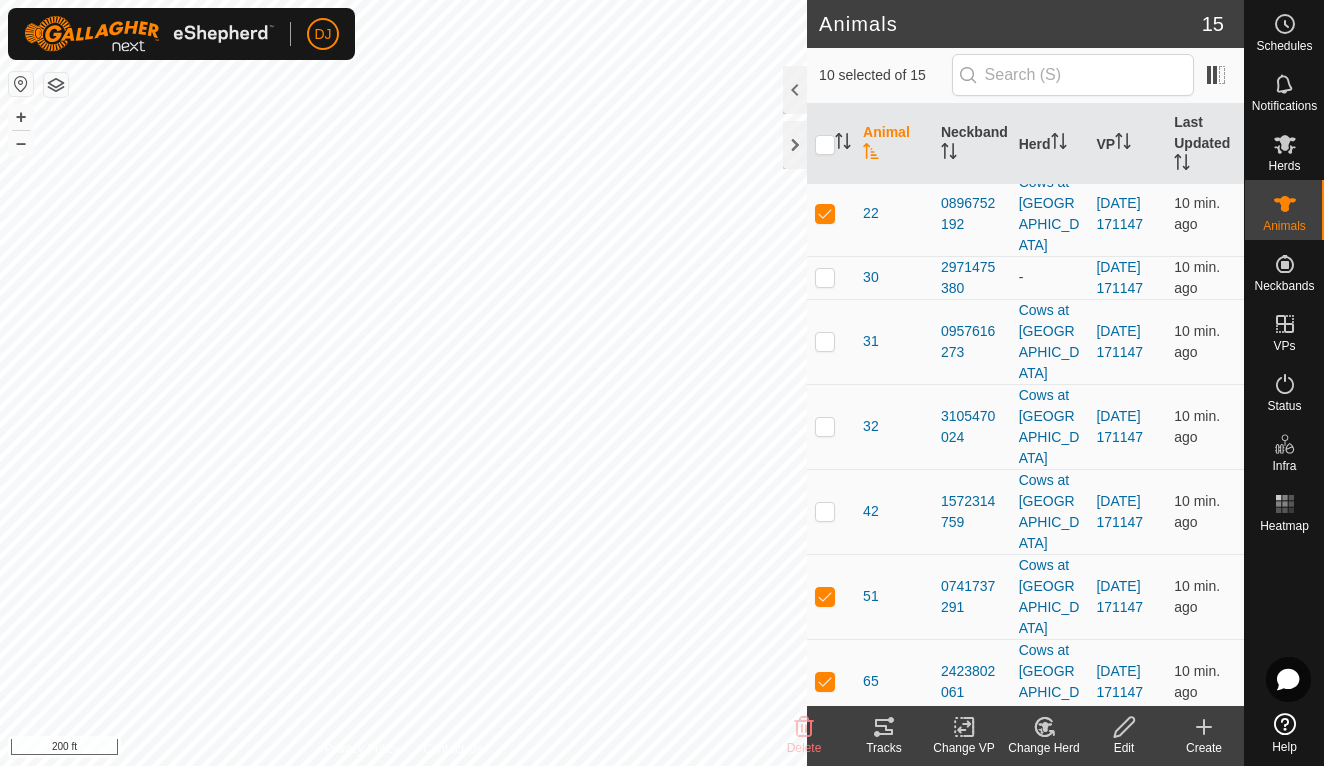 click 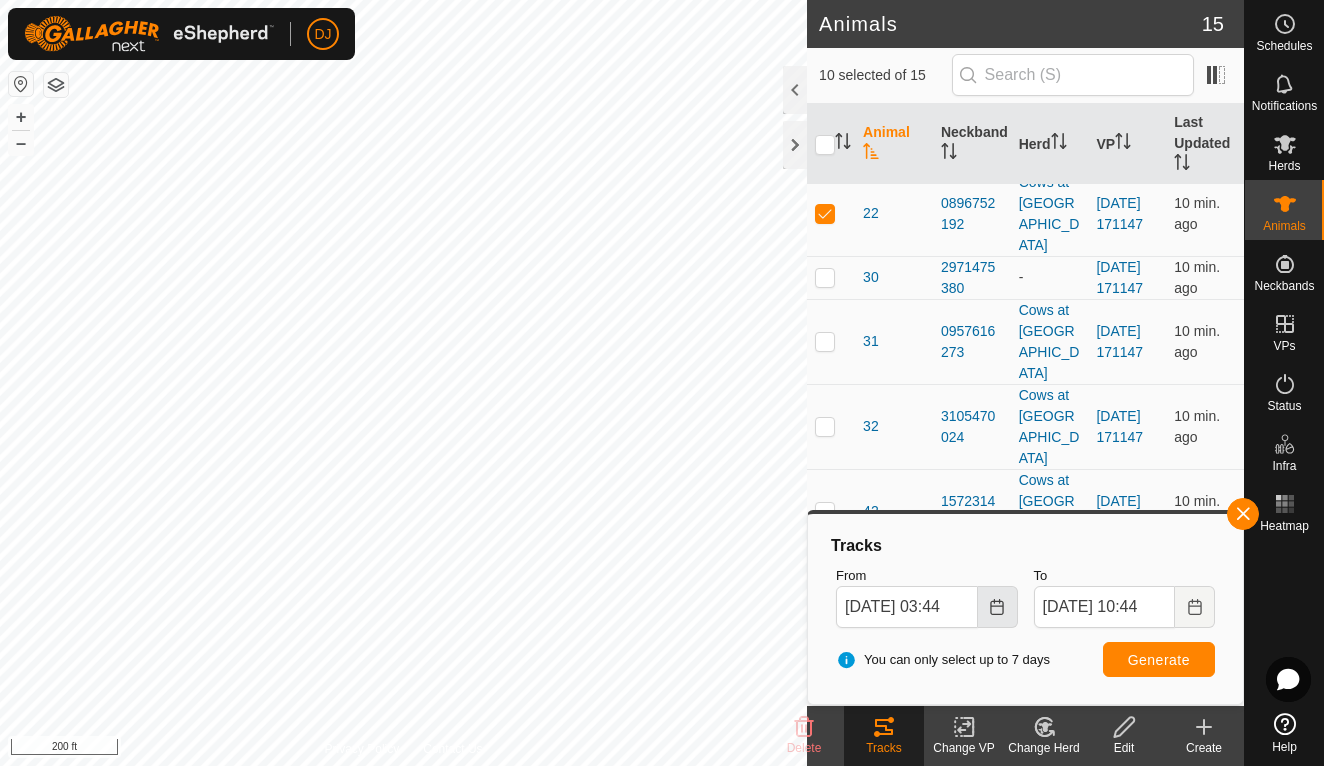 click 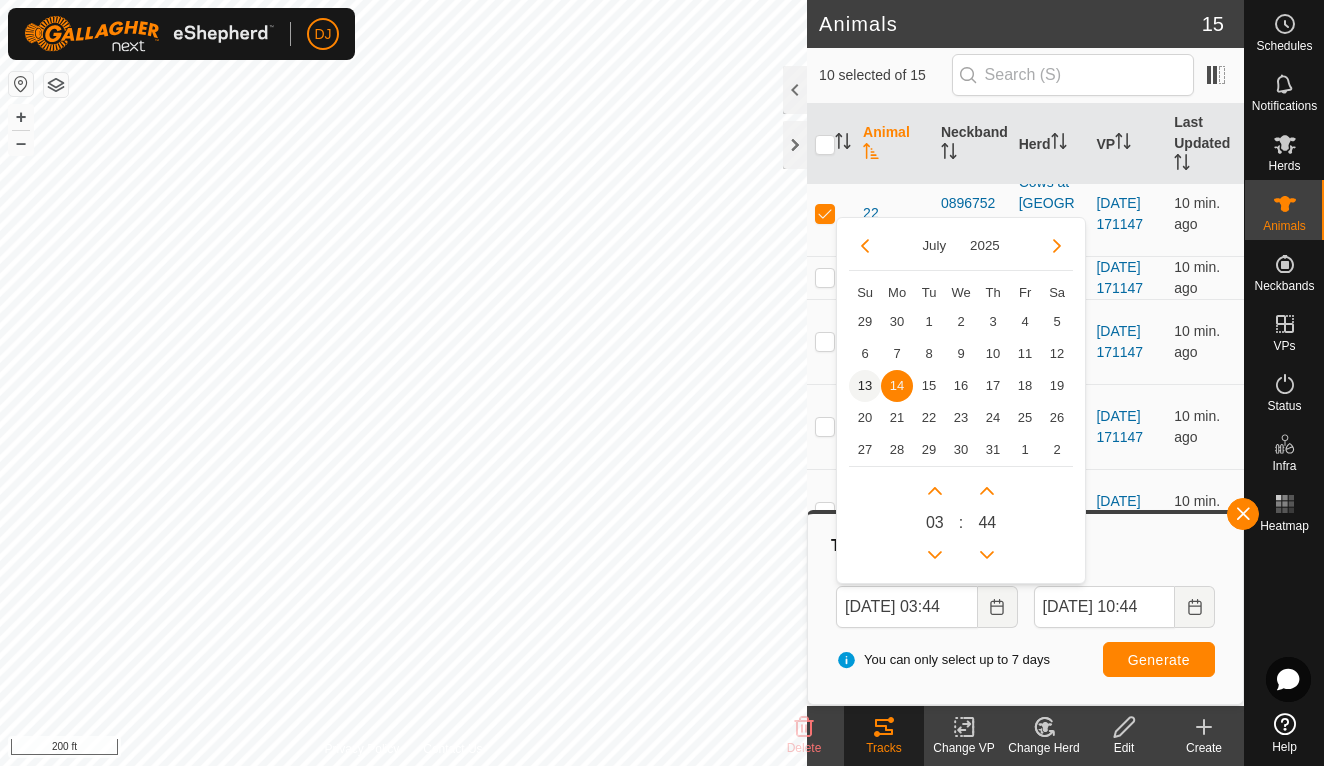 click on "13" at bounding box center (865, 386) 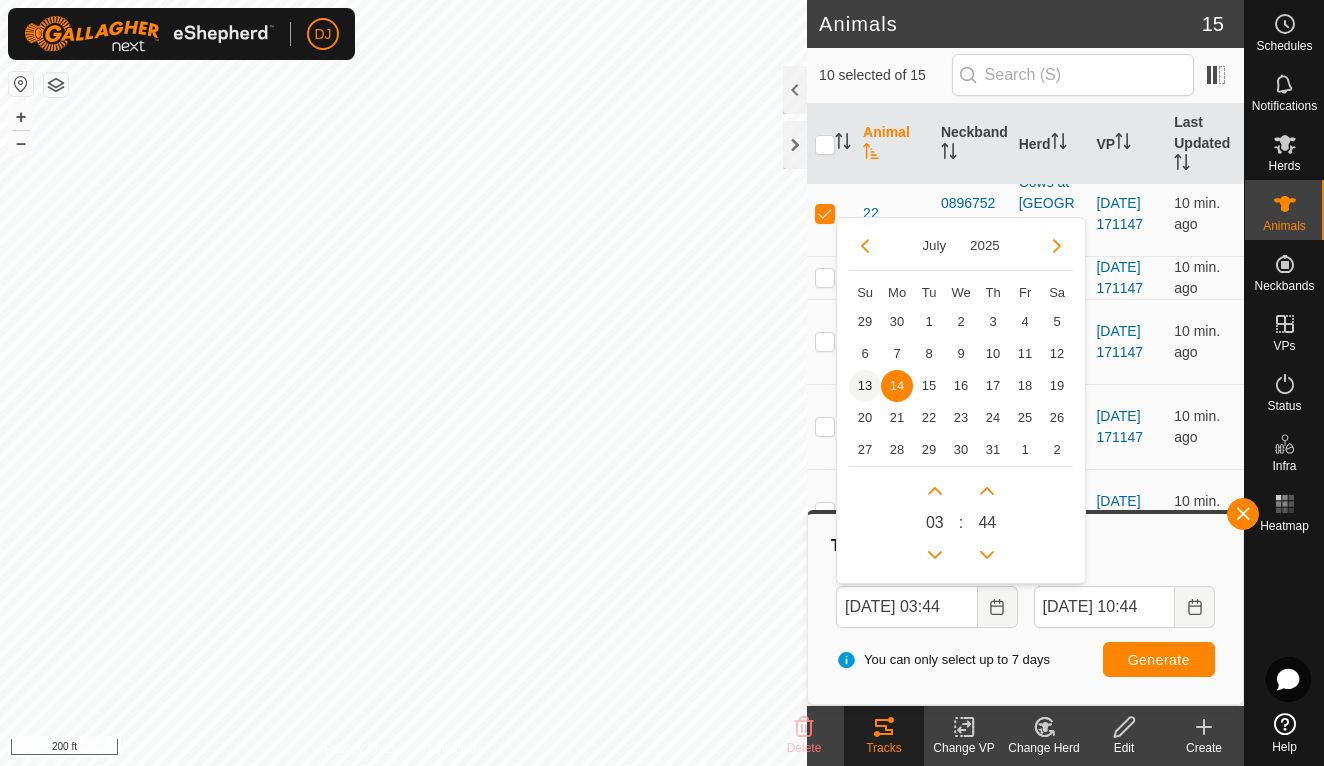 type on "[DATE] 03:44" 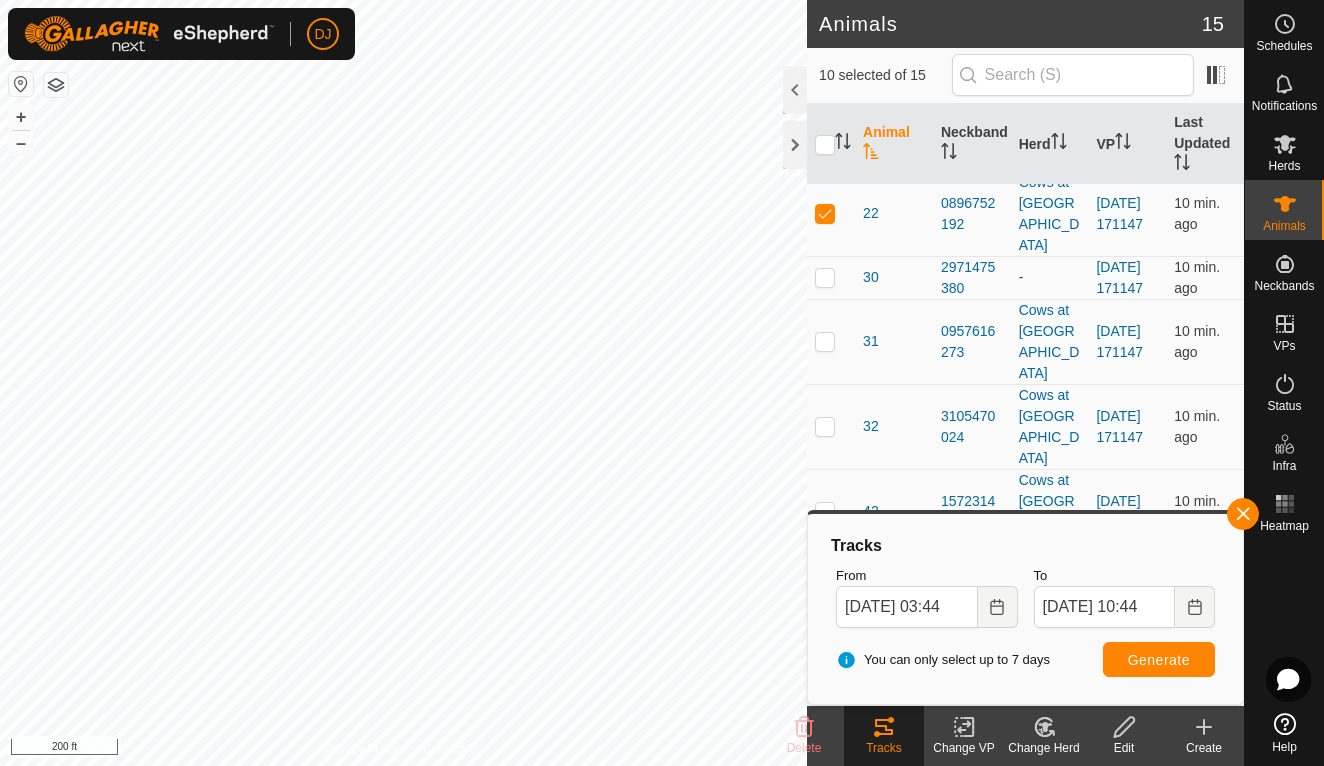 click on "Generate" at bounding box center [1159, 660] 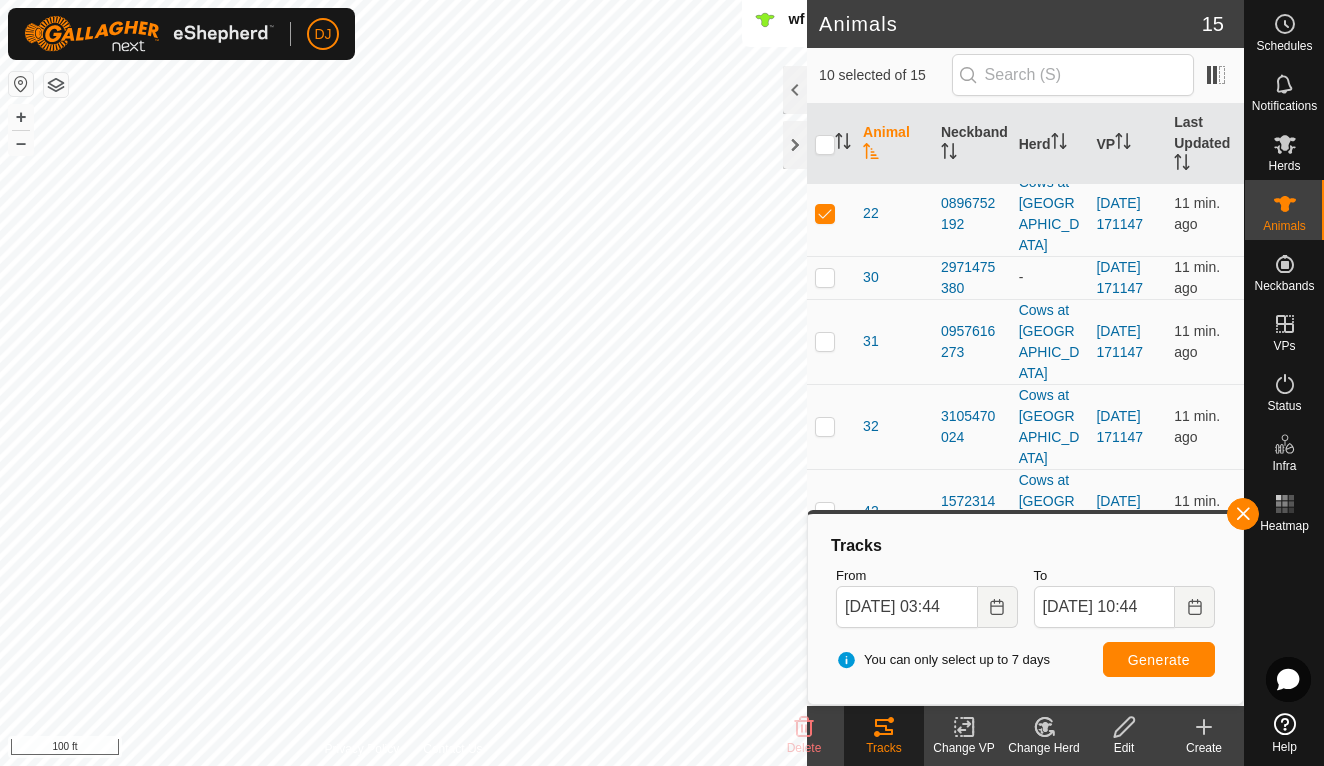 click on "Animals 15  10 selected of 15   Animal   Neckband   Herd   VP   Last Updated   0   0420058116   -  [DATE] 171147  11 min. ago  00   1749634536   -  [DATE] 171147  11 min. ago  000   0737248610   Cows at [GEOGRAPHIC_DATA]  [DATE] 171147  11 min. ago  0000   1124421531   Cows at [GEOGRAPHIC_DATA]  [DATE] 171147  11 min. ago  00000   1963638618   Cows at [GEOGRAPHIC_DATA]  [DATE] 171147  11 min. ago  18   1827734288   Cows at [GEOGRAPHIC_DATA]  [DATE] 171147  11 min. ago  22   0896752192   Cows at [GEOGRAPHIC_DATA]  [DATE] 171147  11 min. ago  30   2971475380   -  [DATE] 171147  11 min. ago  31   0957616273   Cows at [GEOGRAPHIC_DATA]  [DATE] 171147  11 min. ago  32   3105470024   Cows at [GEOGRAPHIC_DATA]  [DATE] 171147  11 min. ago  42   1572314759   Cows at [GEOGRAPHIC_DATA]  [DATE] 171147  11 min. ago  51   0741737291   Cows at [GEOGRAPHIC_DATA]  [DATE] 171147  11 min. ago  65   2423802061   Cows at [GEOGRAPHIC_DATA]  [DATE] 171147  11 min. ago  cc   3283563662   Cows at [GEOGRAPHIC_DATA]  [DATE] 171147  11 min. ago +" 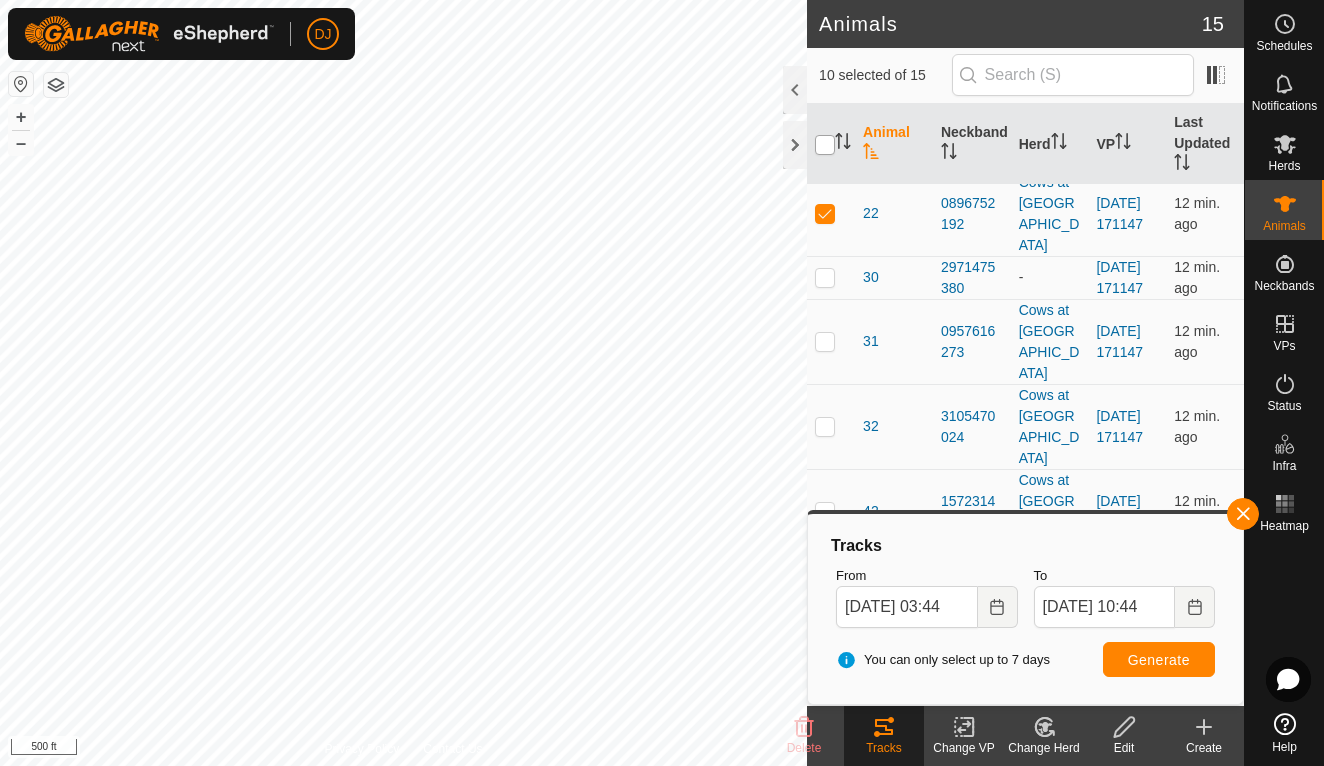 click at bounding box center [825, 145] 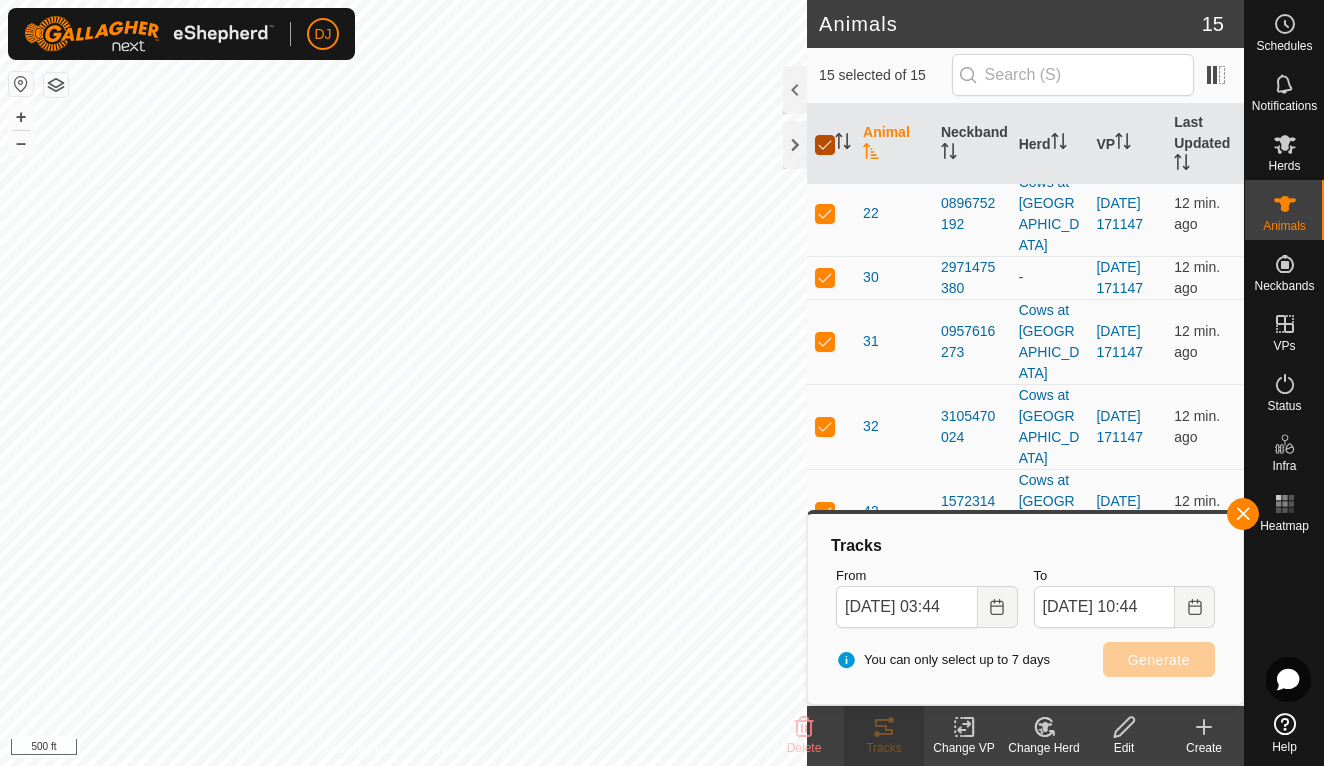 click at bounding box center (825, 145) 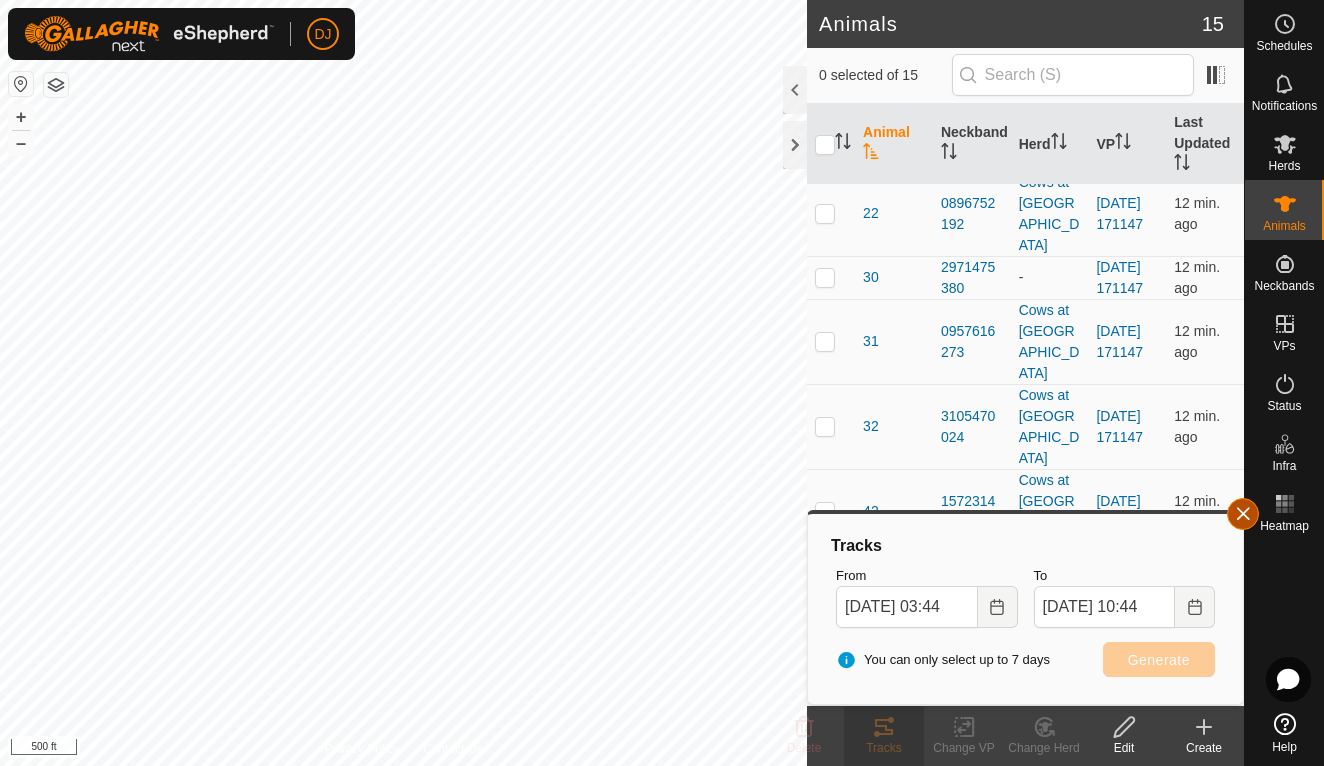 click at bounding box center (1243, 514) 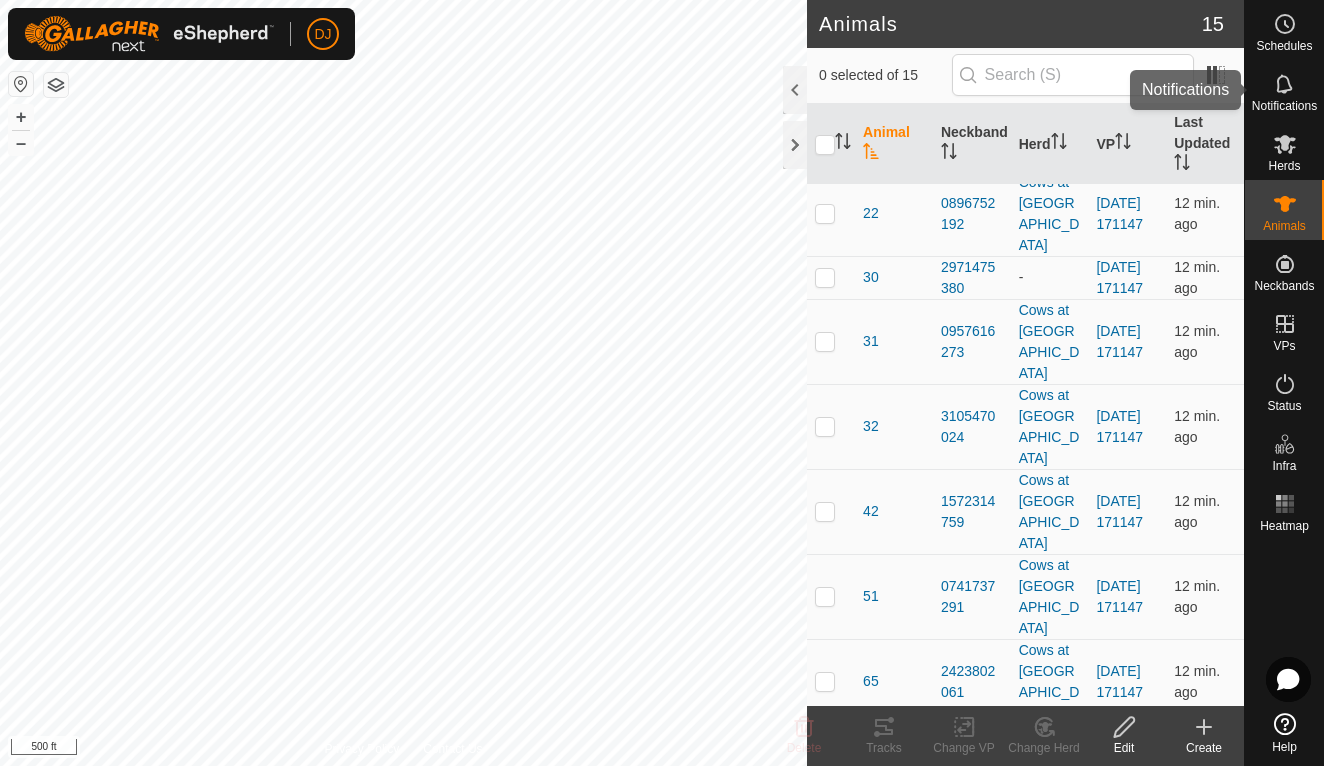 click 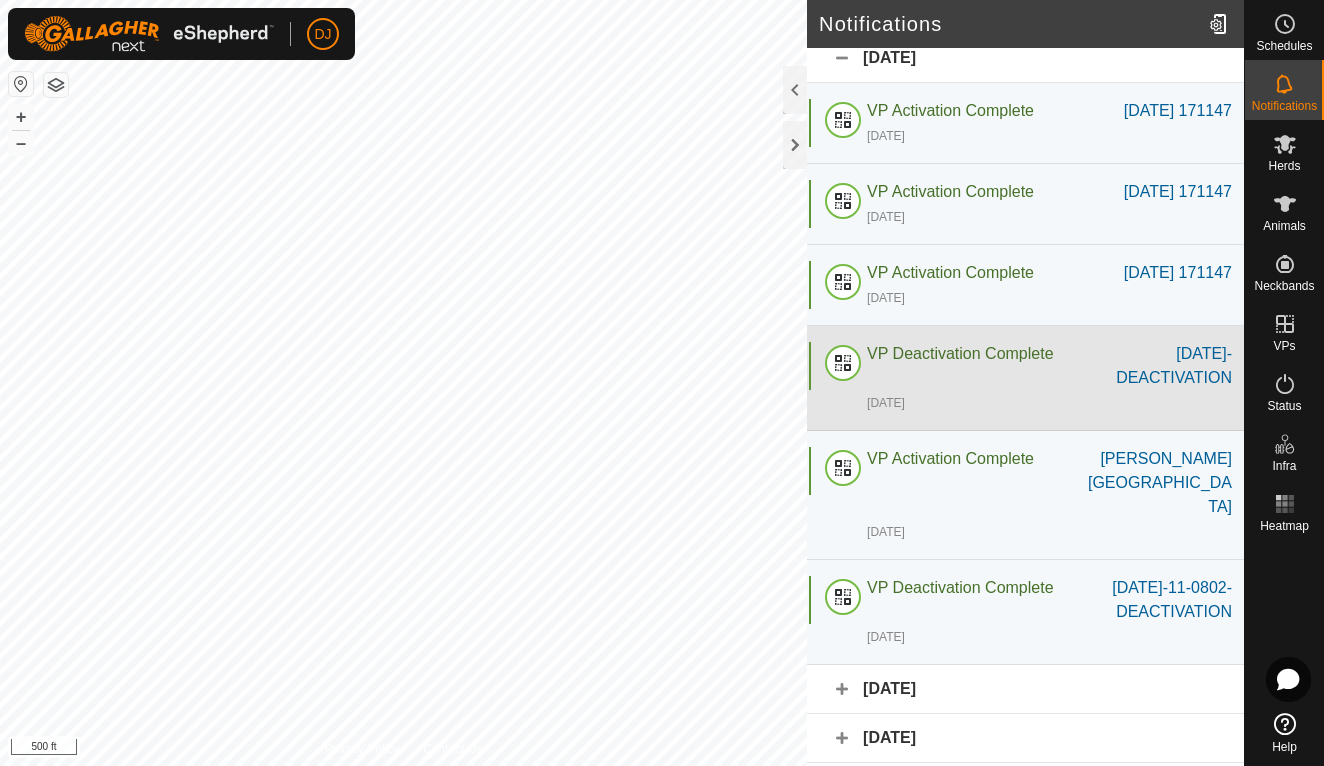 scroll, scrollTop: 12, scrollLeft: 0, axis: vertical 